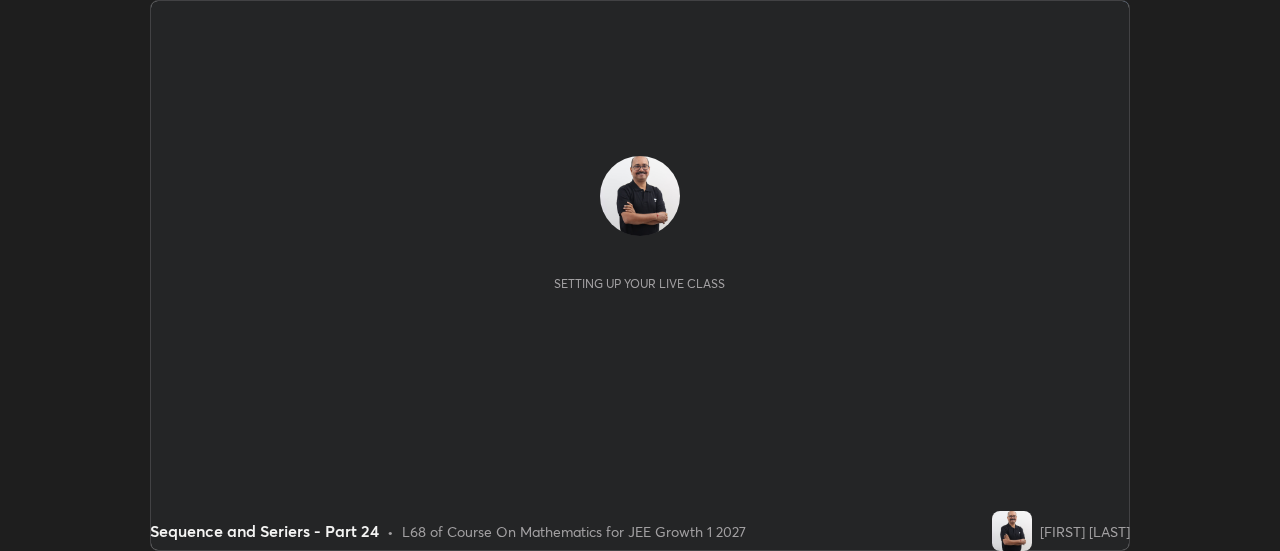 scroll, scrollTop: 0, scrollLeft: 0, axis: both 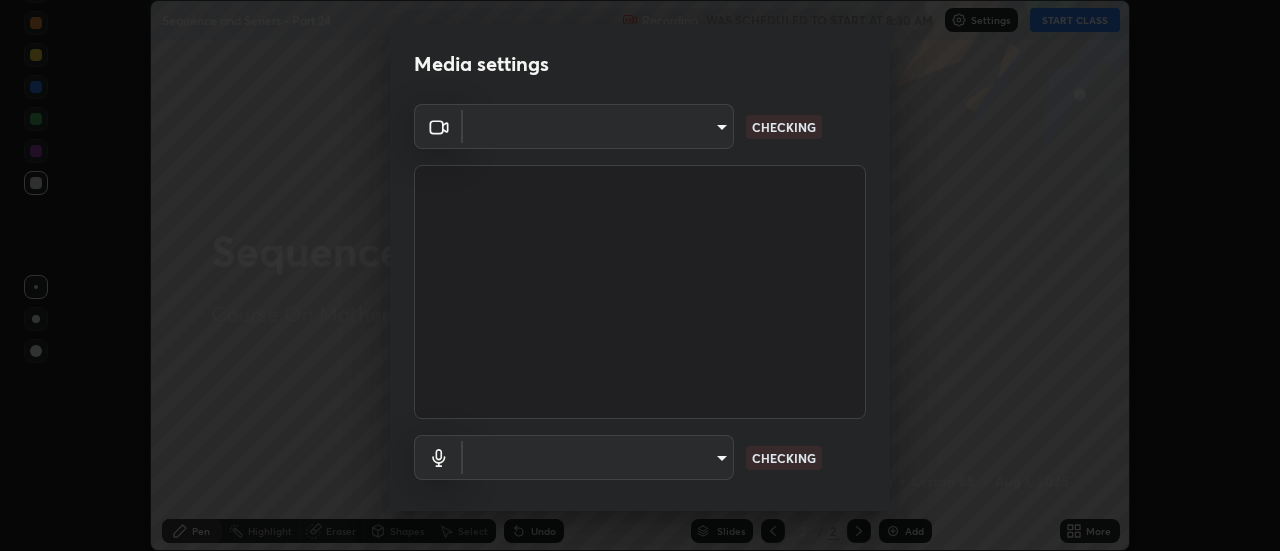type on "0be616c92c2879d8fe19306c4b8383fc9b13f77197a30f876870ce6c7906effd" 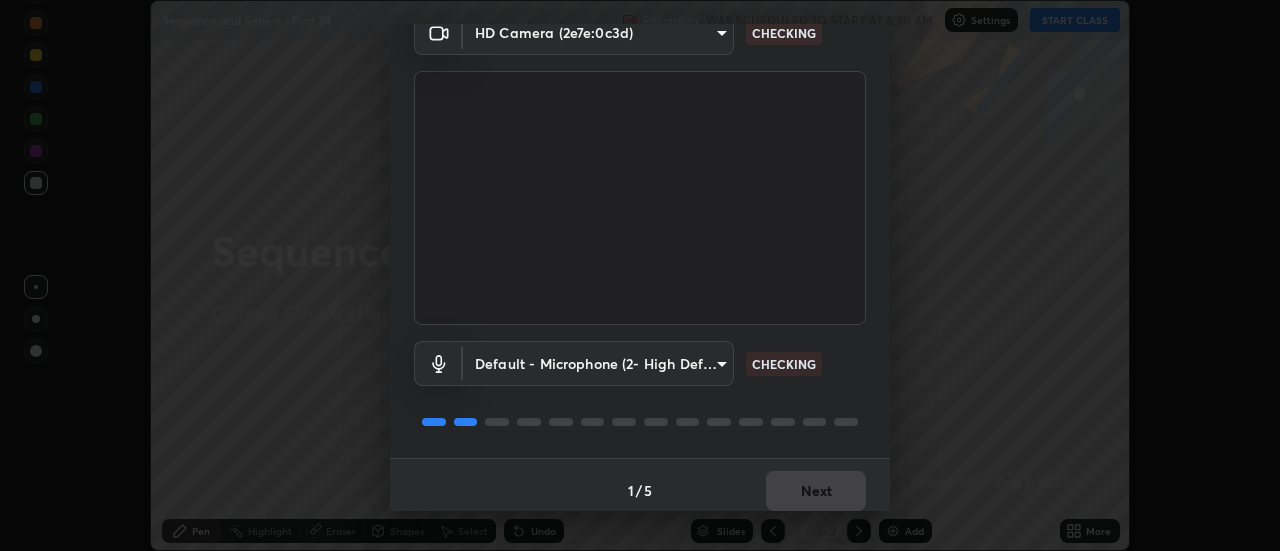 scroll, scrollTop: 105, scrollLeft: 0, axis: vertical 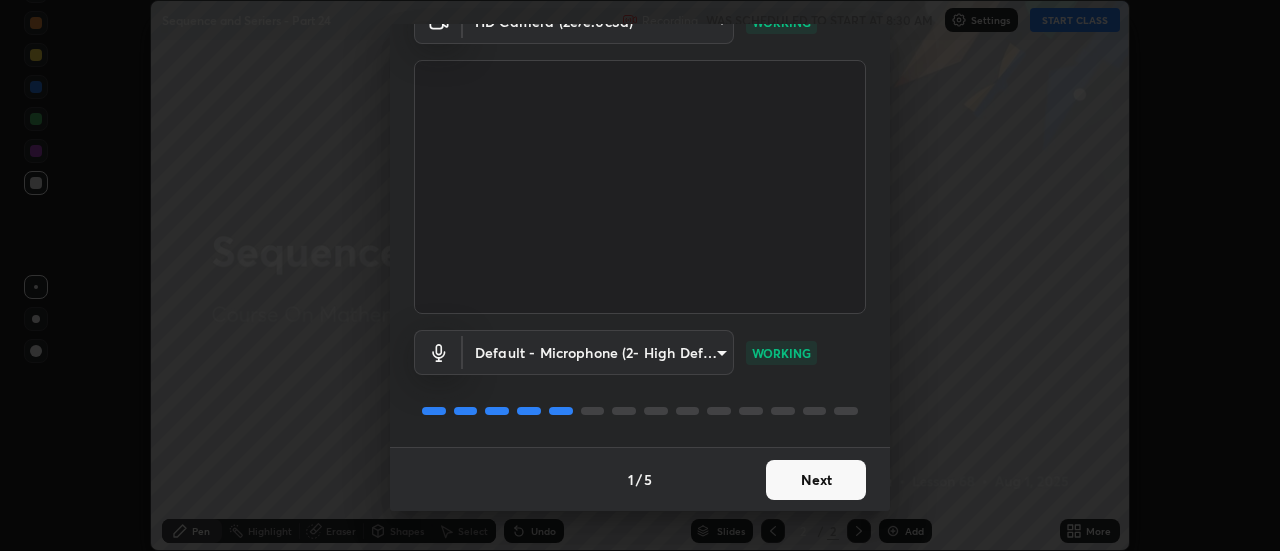 click on "Next" at bounding box center [816, 480] 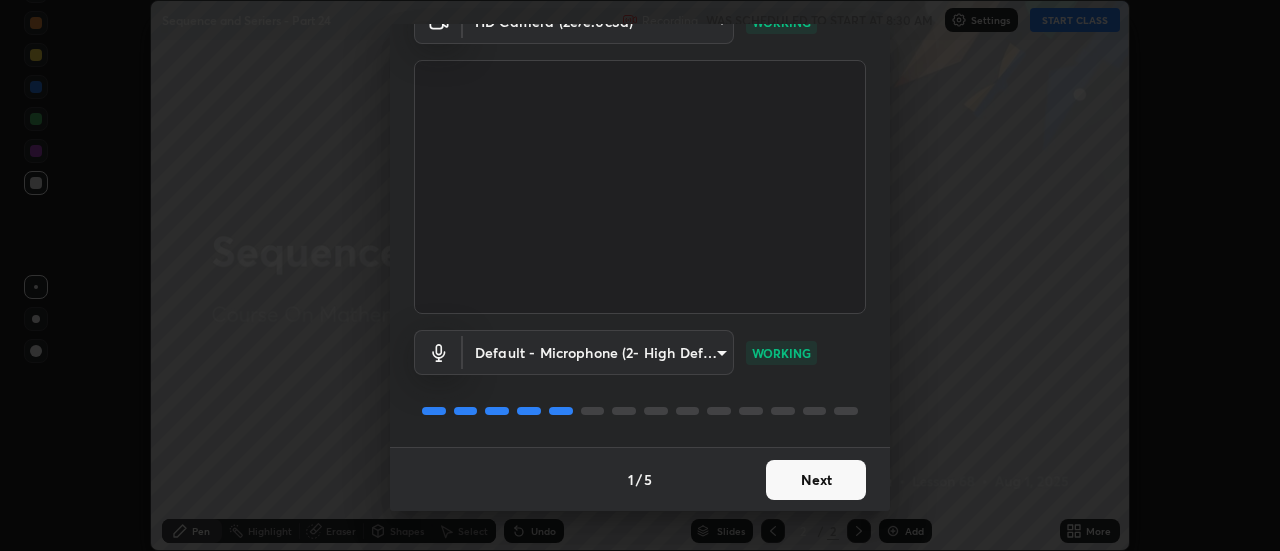 scroll, scrollTop: 0, scrollLeft: 0, axis: both 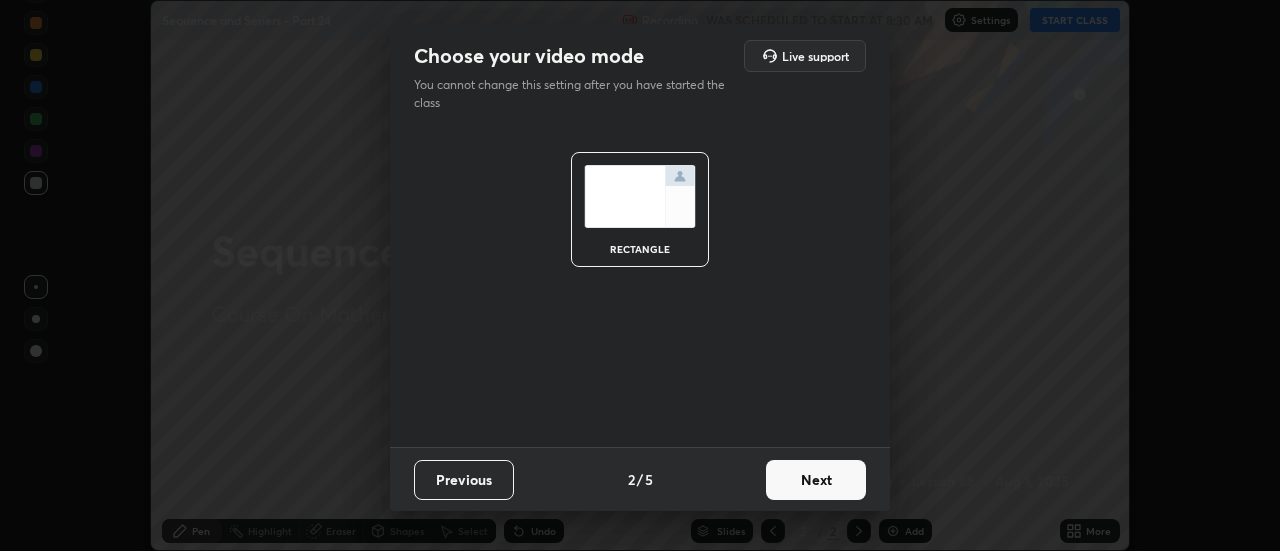 click on "Next" at bounding box center (816, 480) 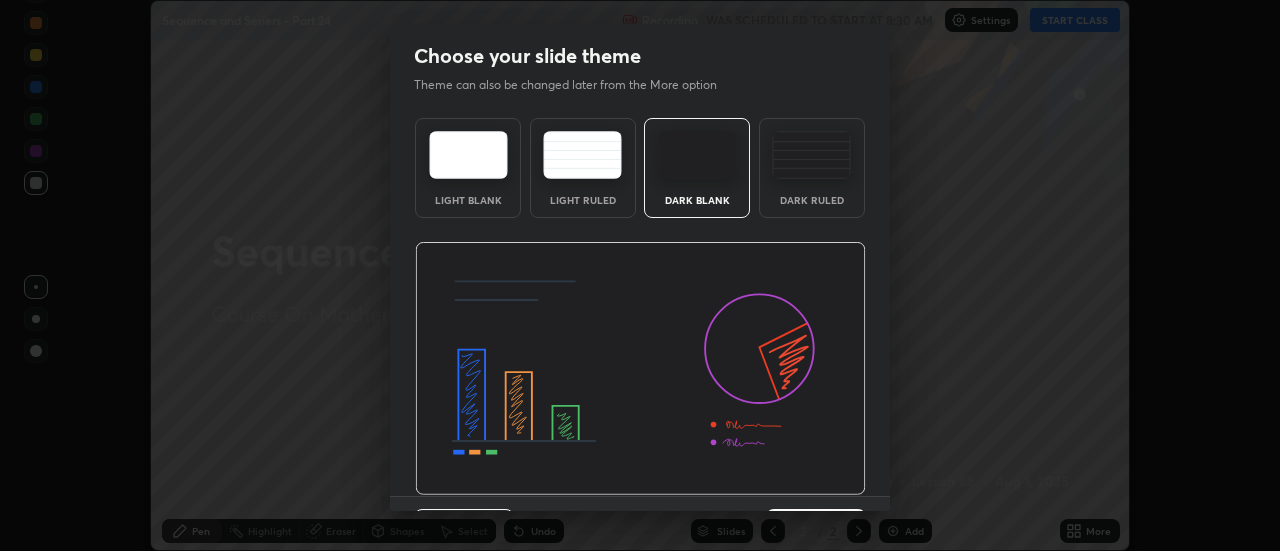 scroll, scrollTop: 49, scrollLeft: 0, axis: vertical 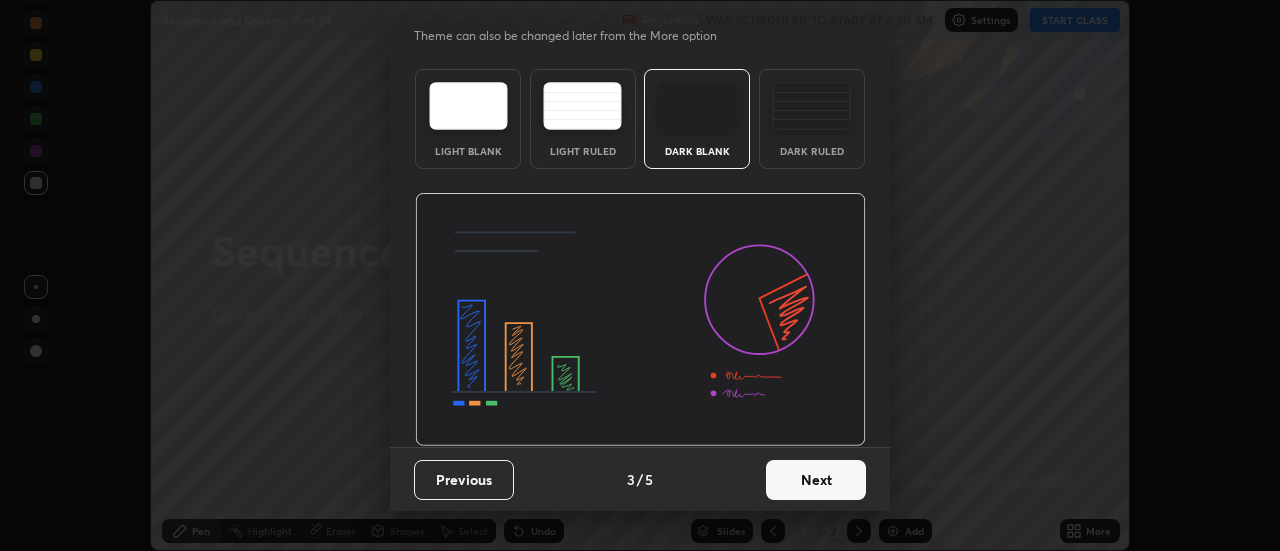 click on "Next" at bounding box center (816, 480) 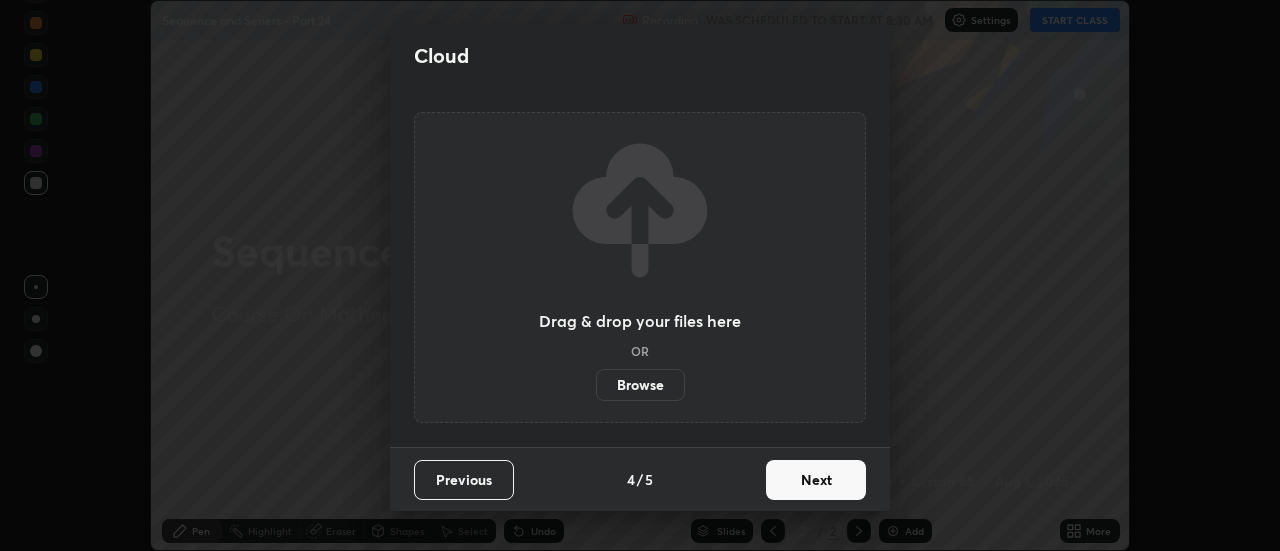 scroll, scrollTop: 0, scrollLeft: 0, axis: both 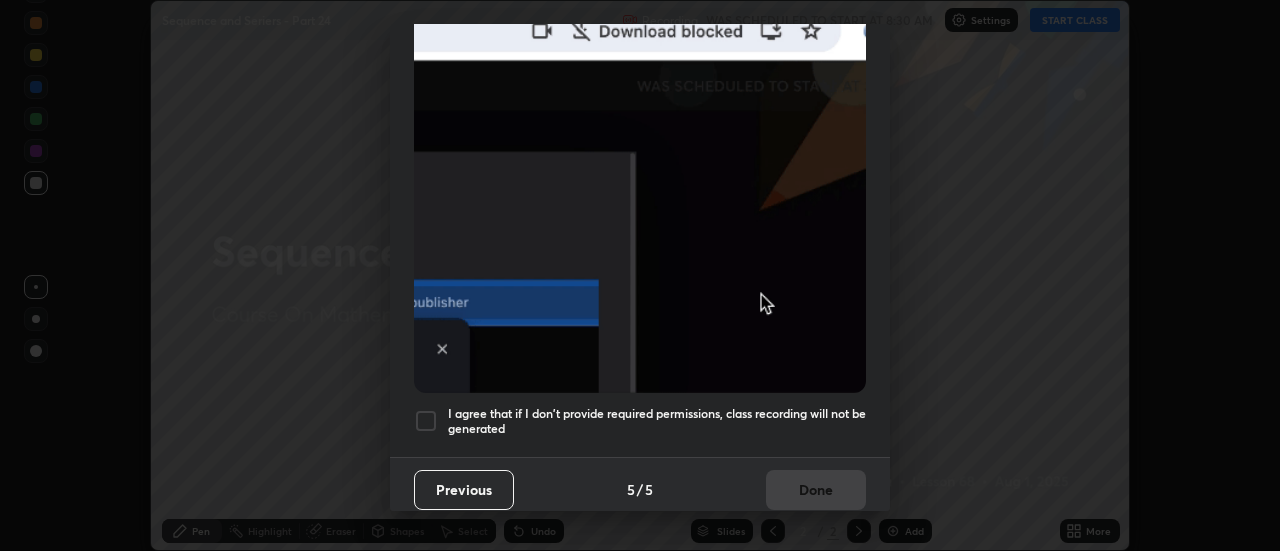 click at bounding box center (426, 421) 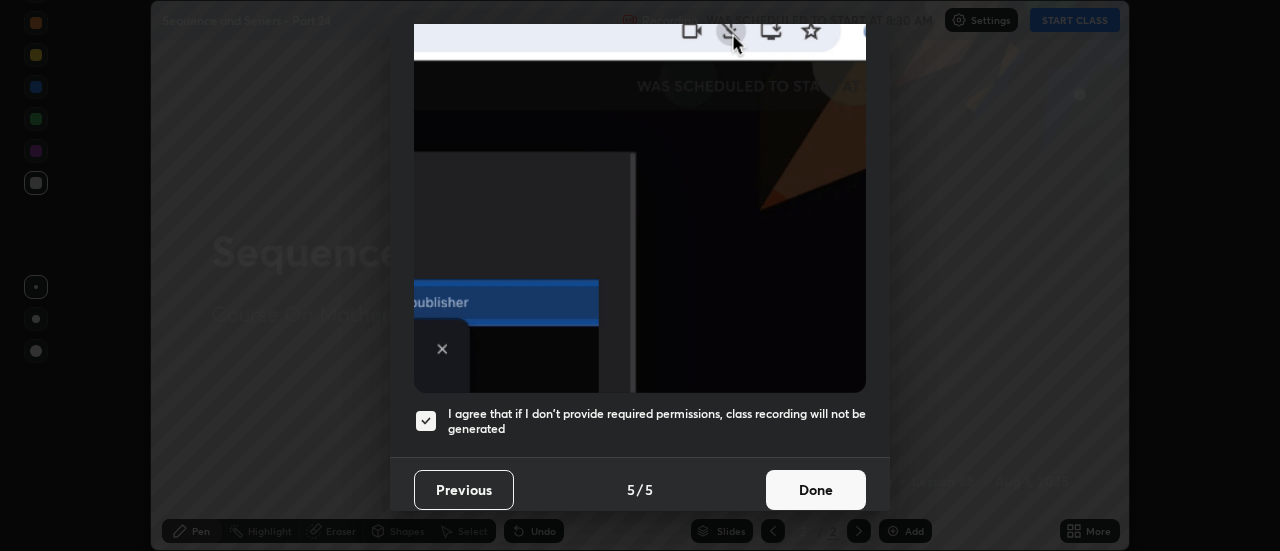 click on "Done" at bounding box center [816, 490] 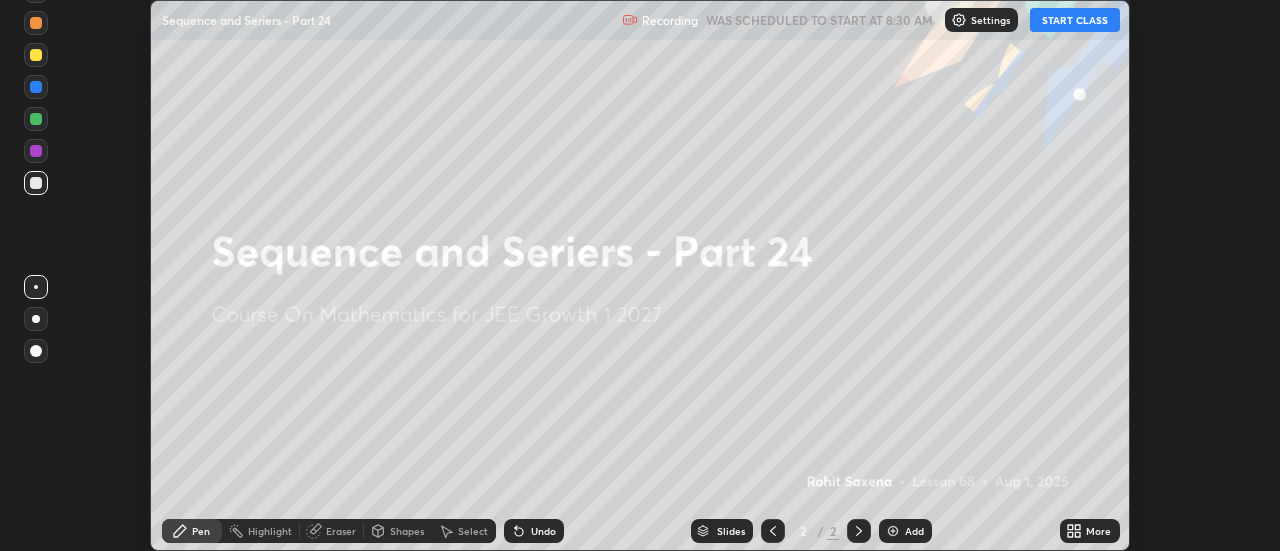 click on "START CLASS" at bounding box center [1075, 20] 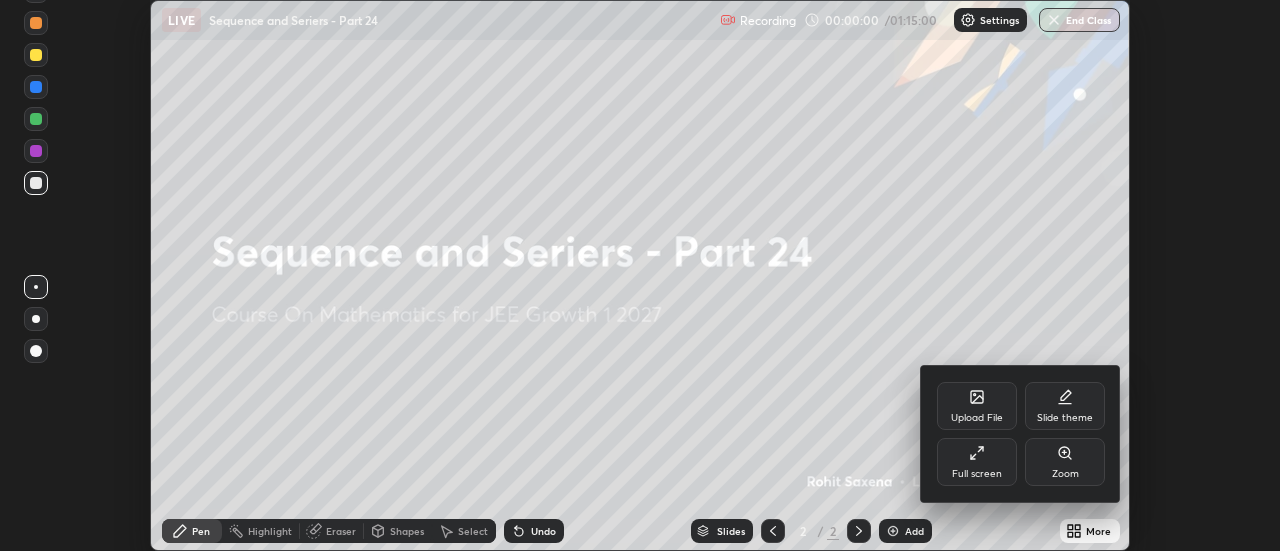 click on "Full screen" at bounding box center (977, 462) 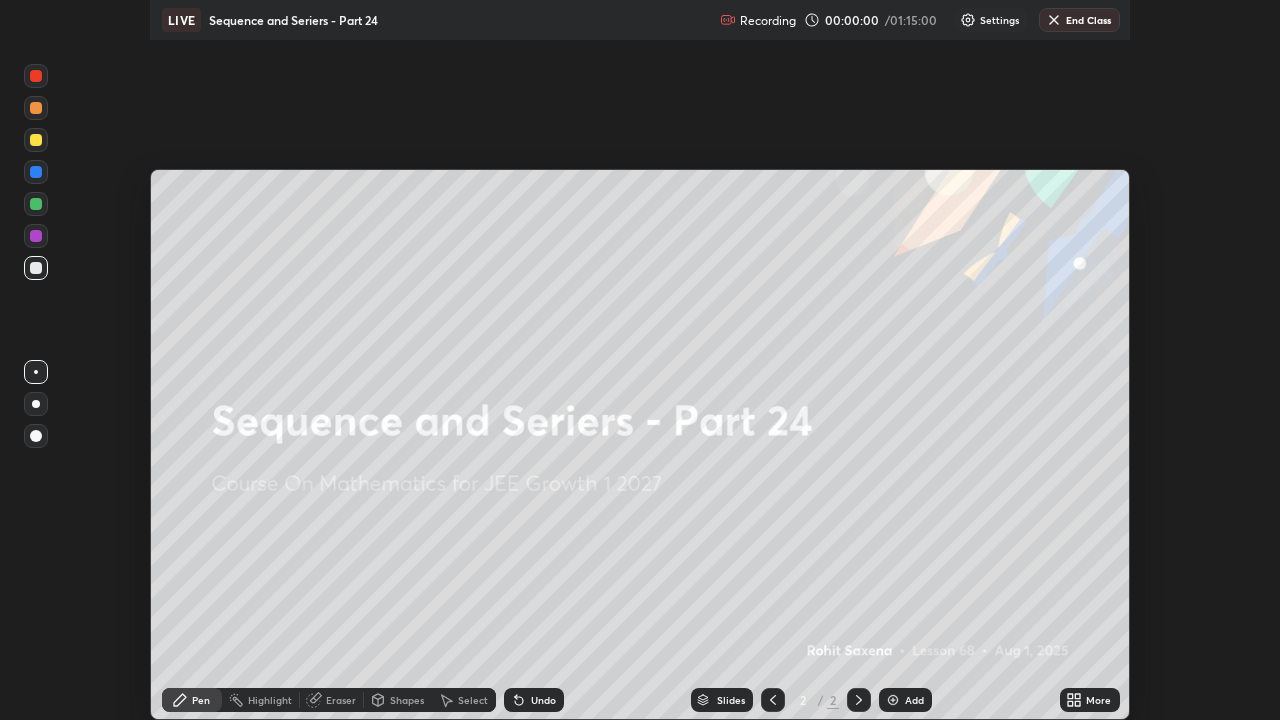 scroll, scrollTop: 99280, scrollLeft: 98720, axis: both 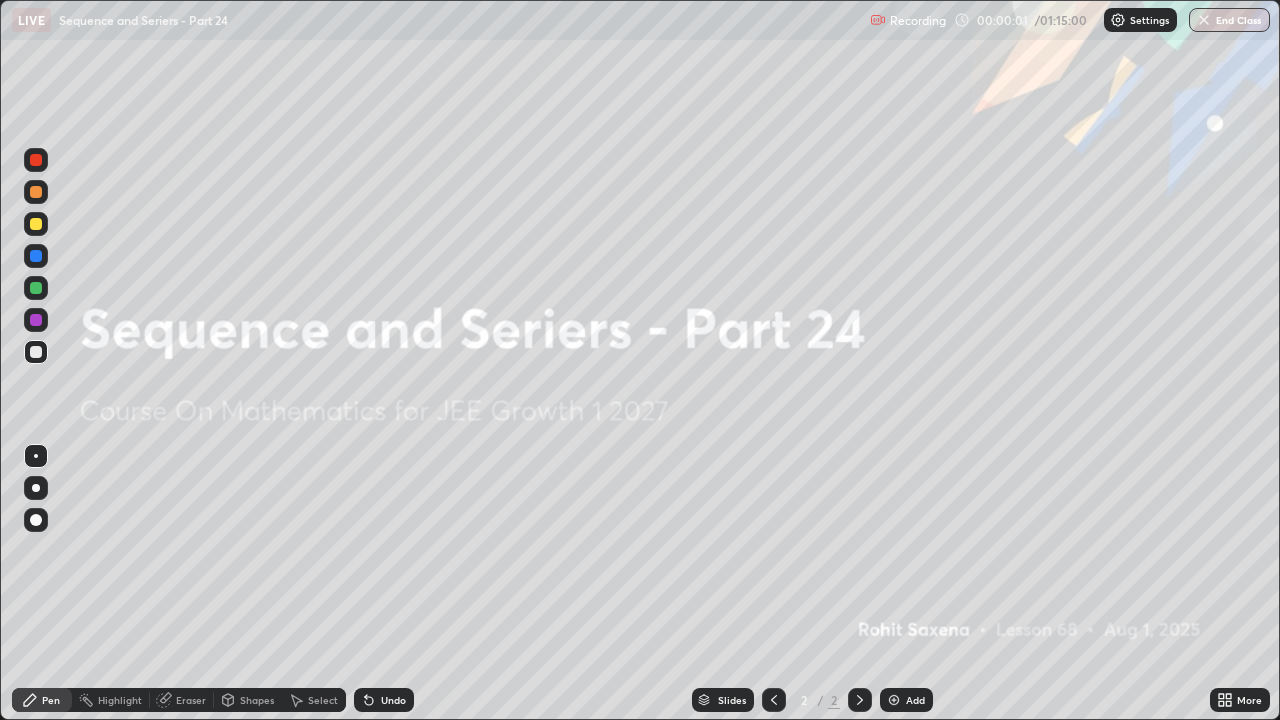 click at bounding box center (894, 700) 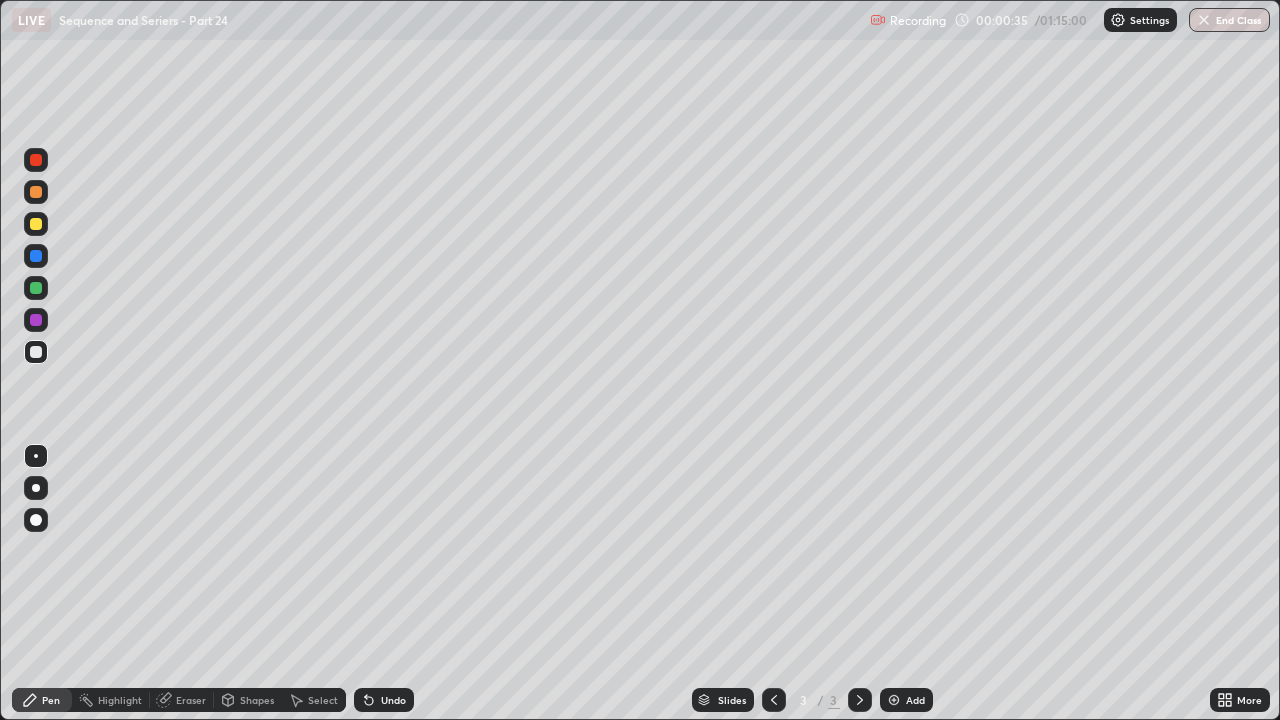 click at bounding box center (36, 224) 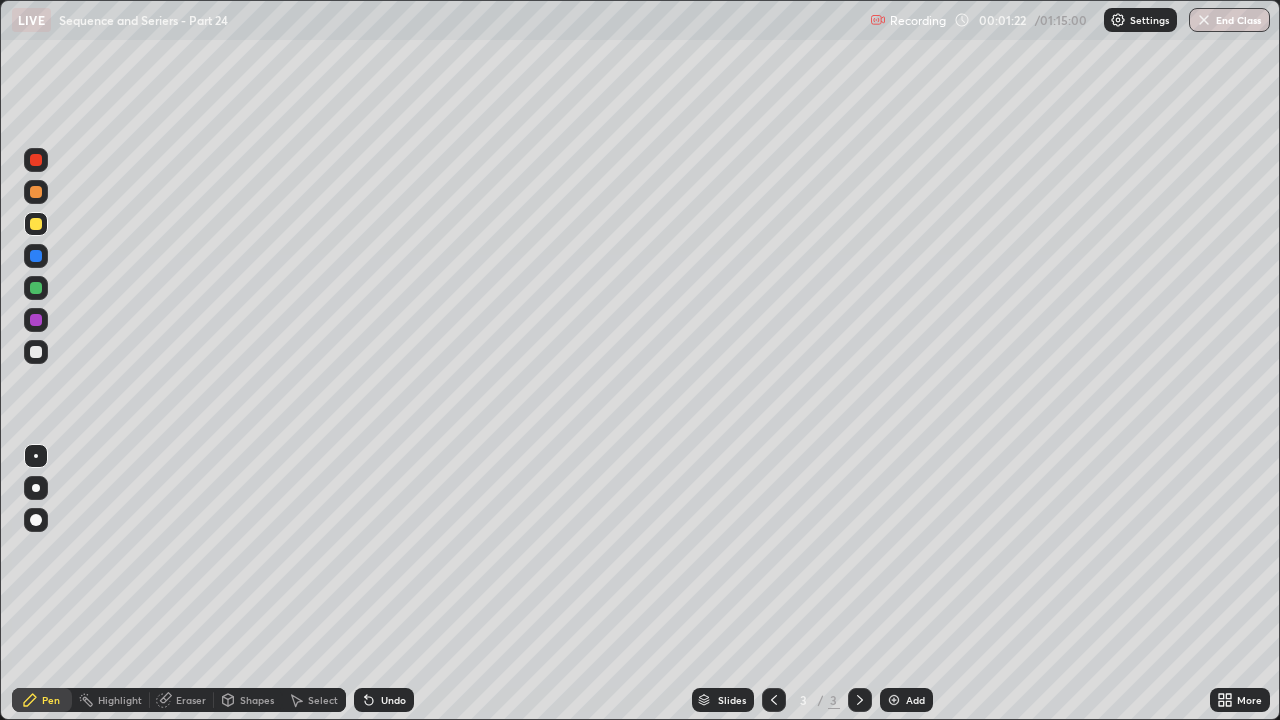 click at bounding box center (36, 352) 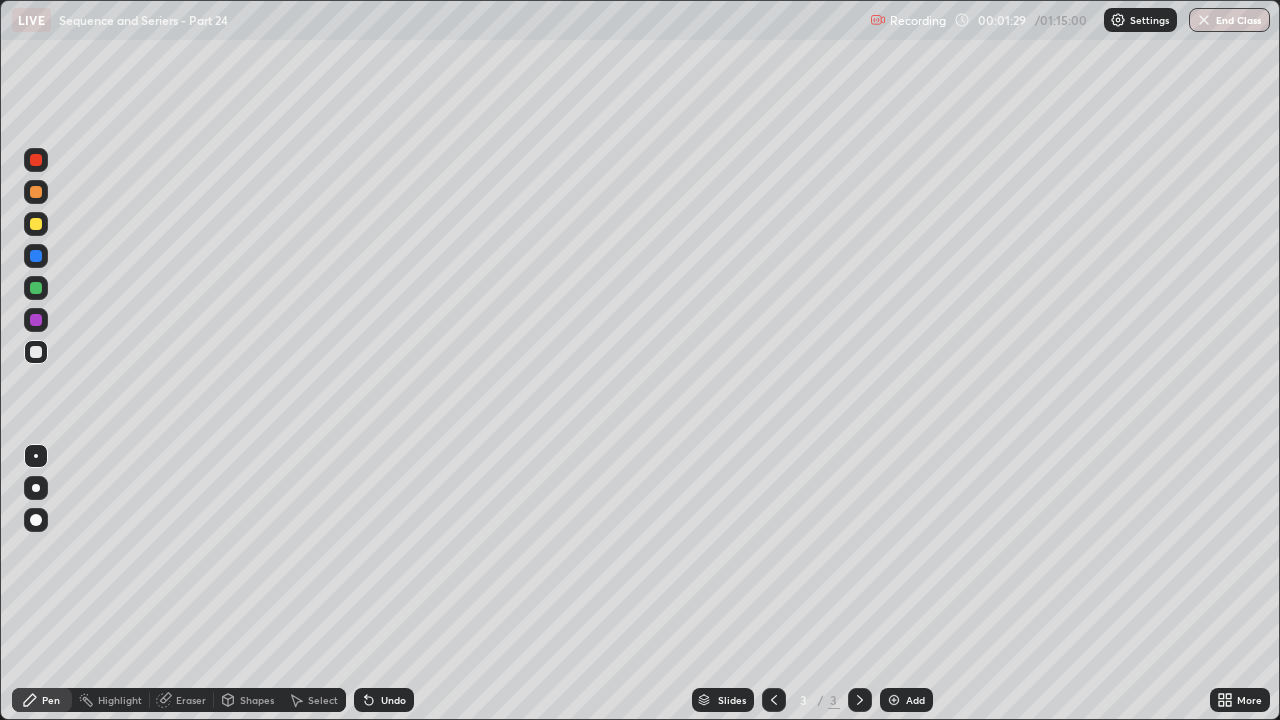 click at bounding box center [36, 224] 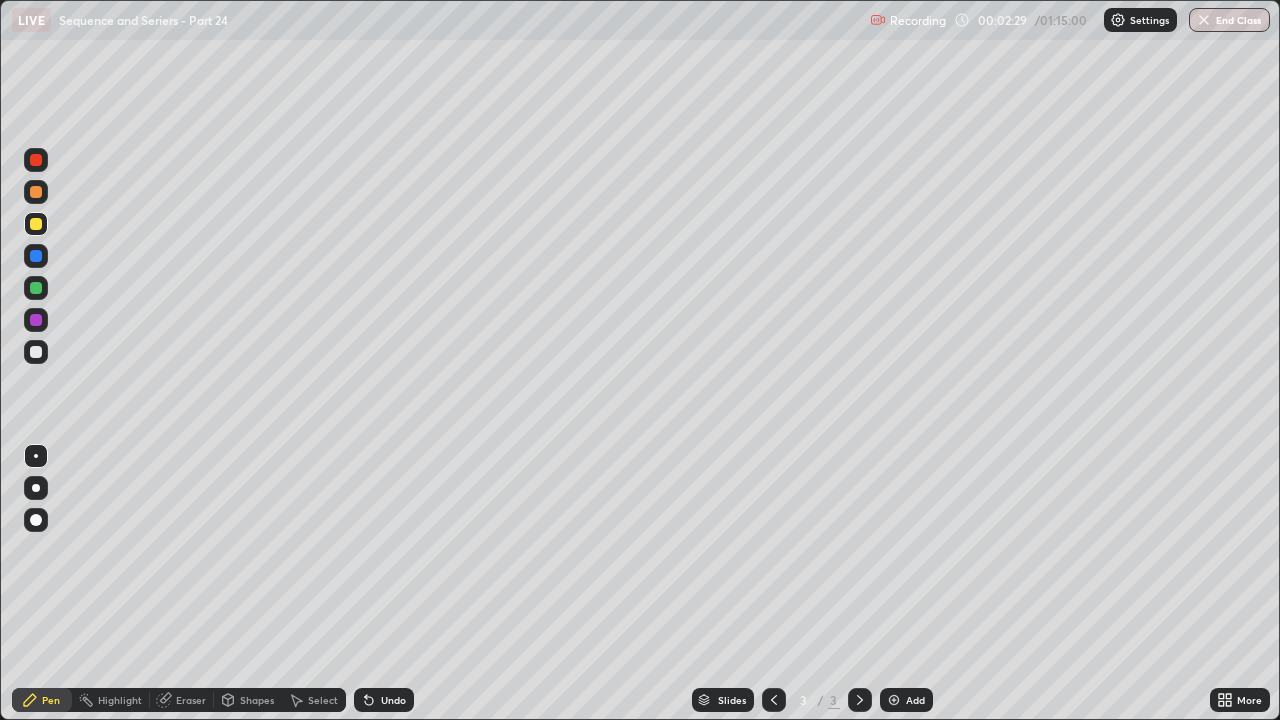 click at bounding box center (36, 352) 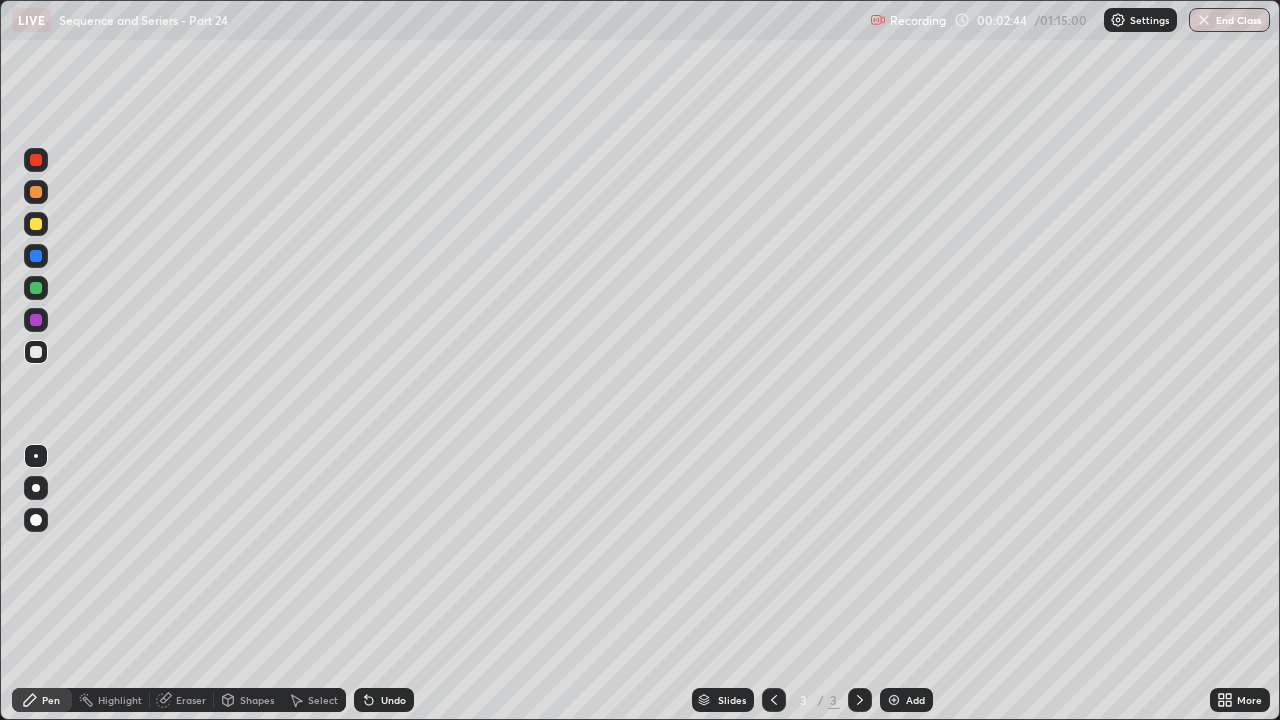 click at bounding box center (36, 224) 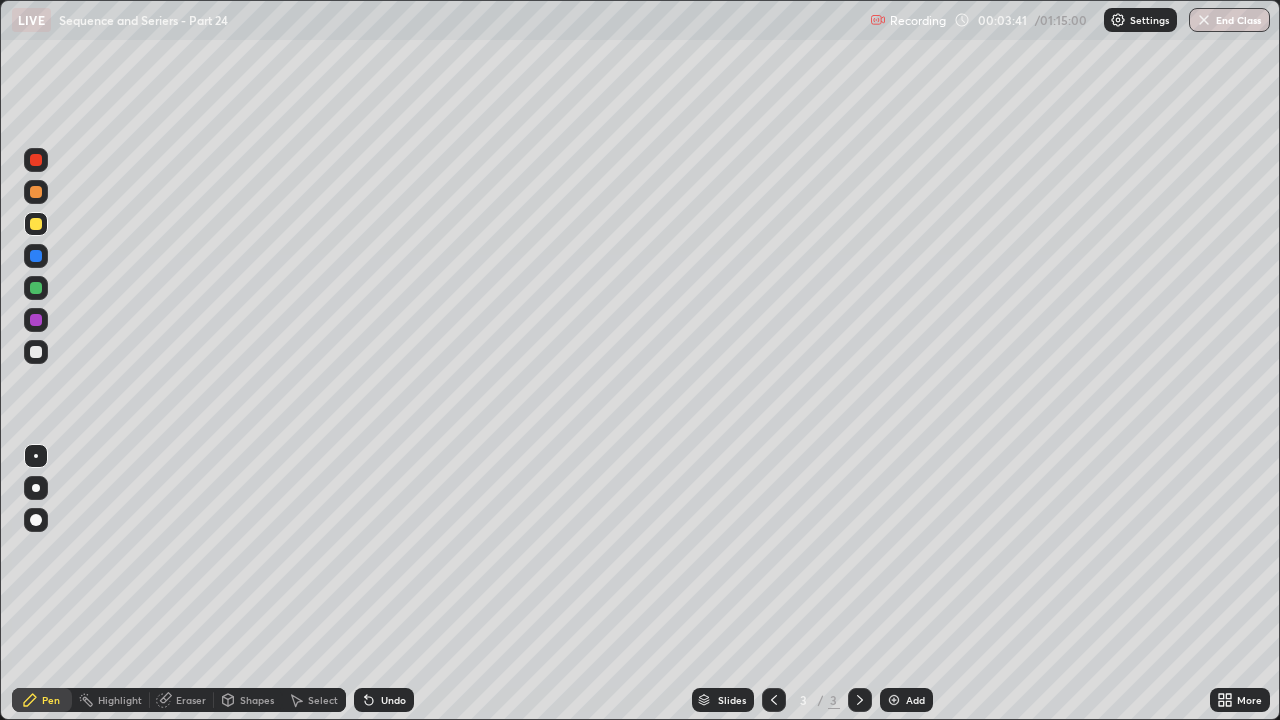 click at bounding box center [36, 192] 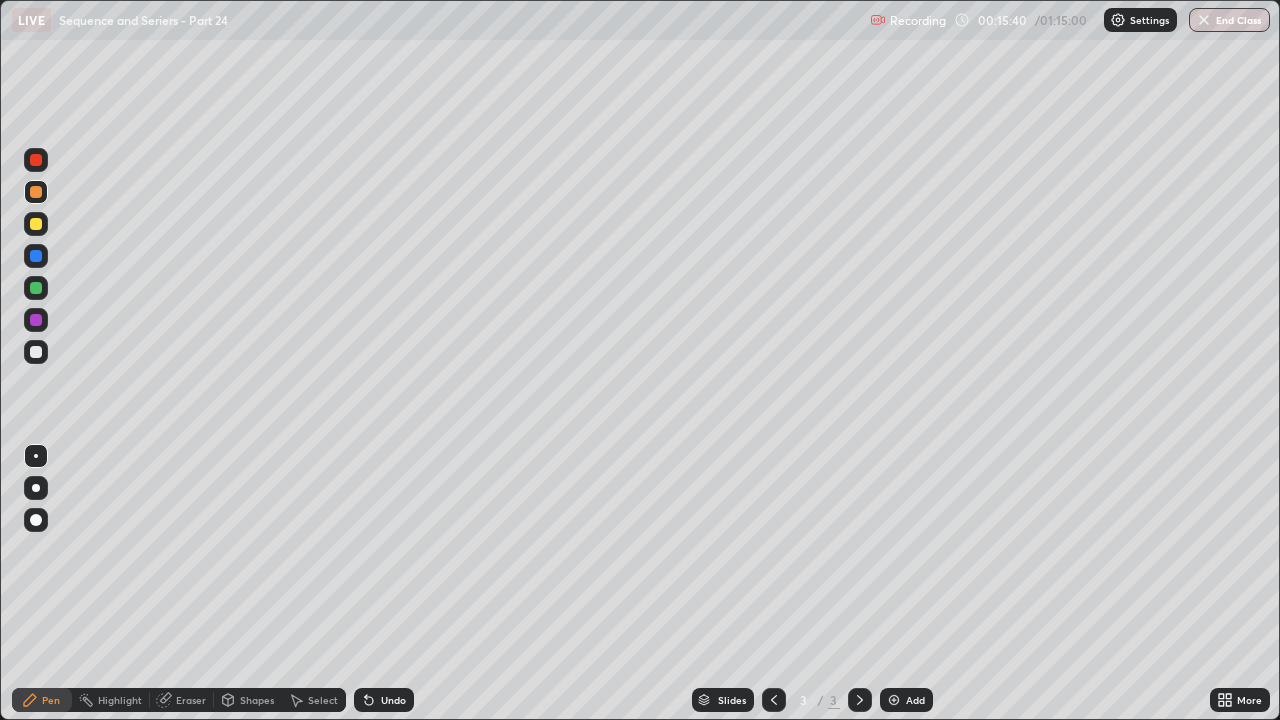 click on "Add" at bounding box center (915, 700) 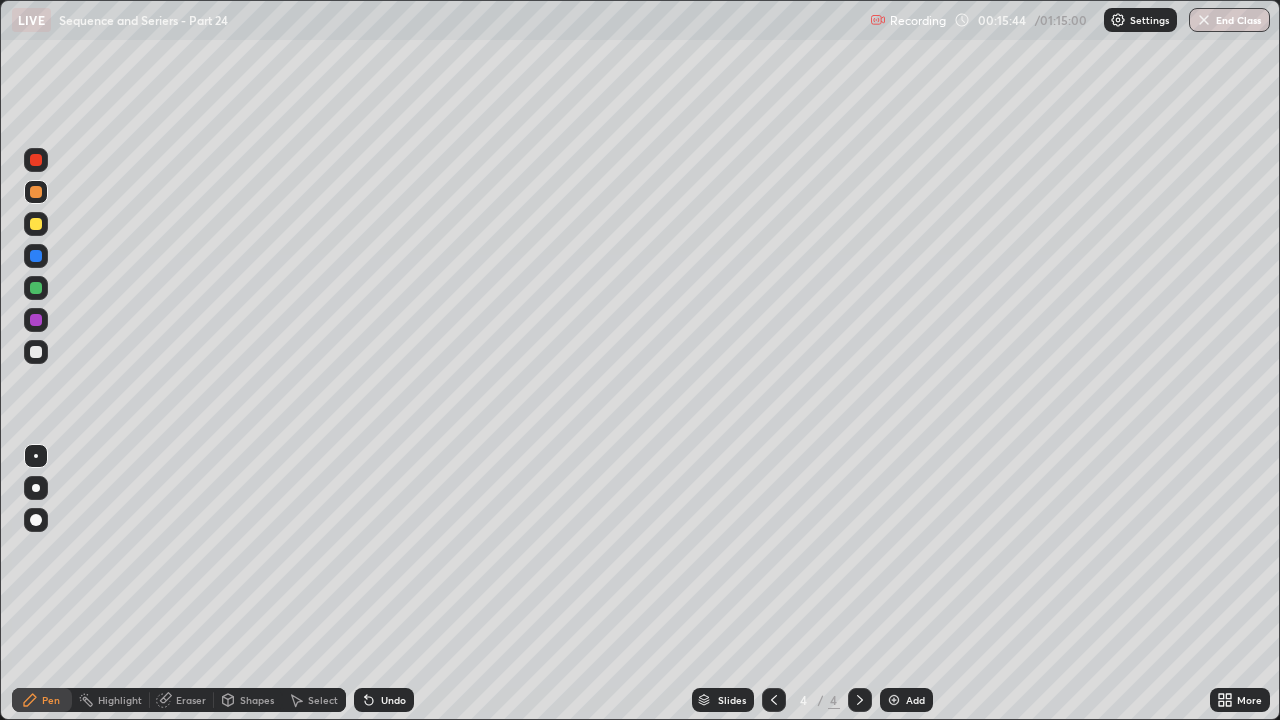 click at bounding box center (36, 352) 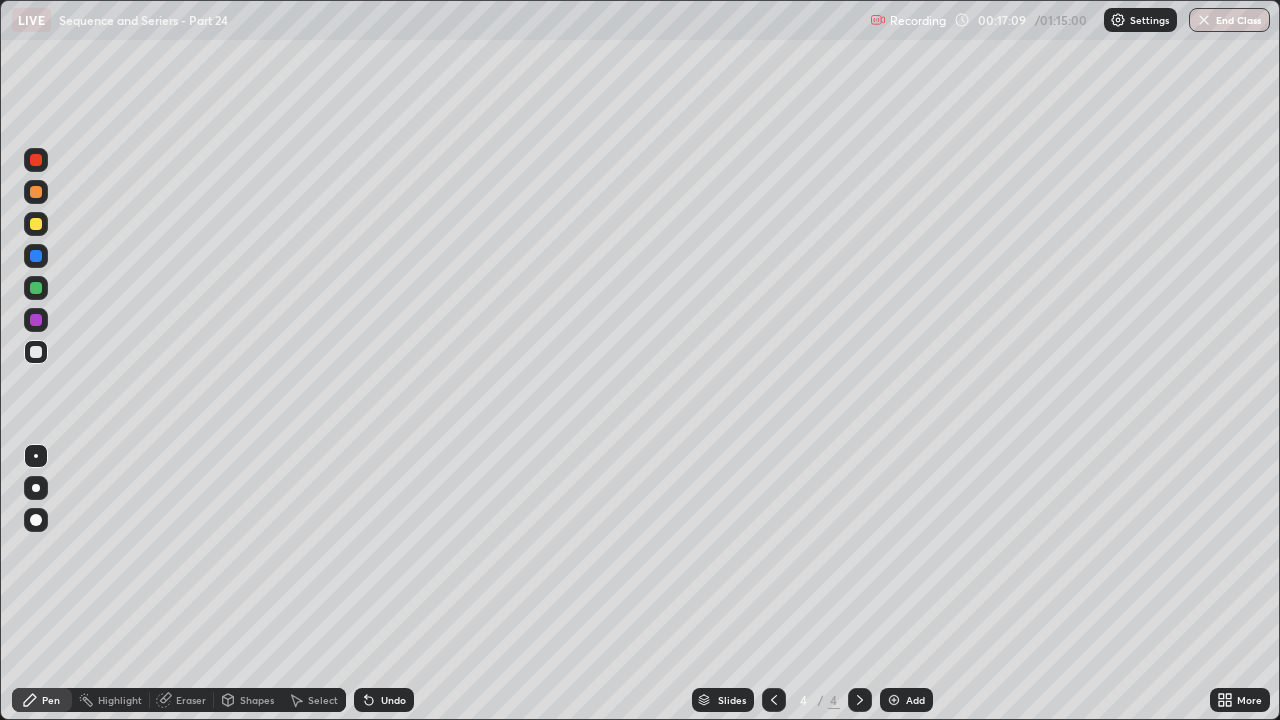 click at bounding box center [36, 224] 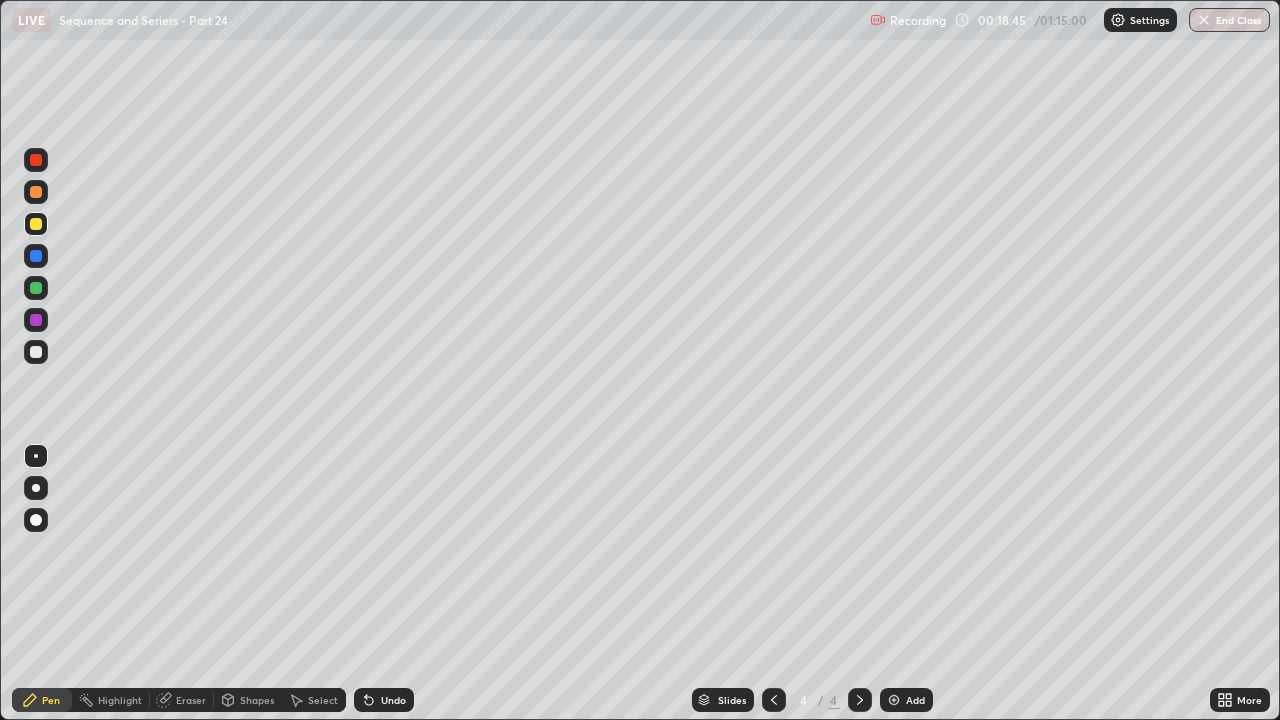 click at bounding box center [36, 352] 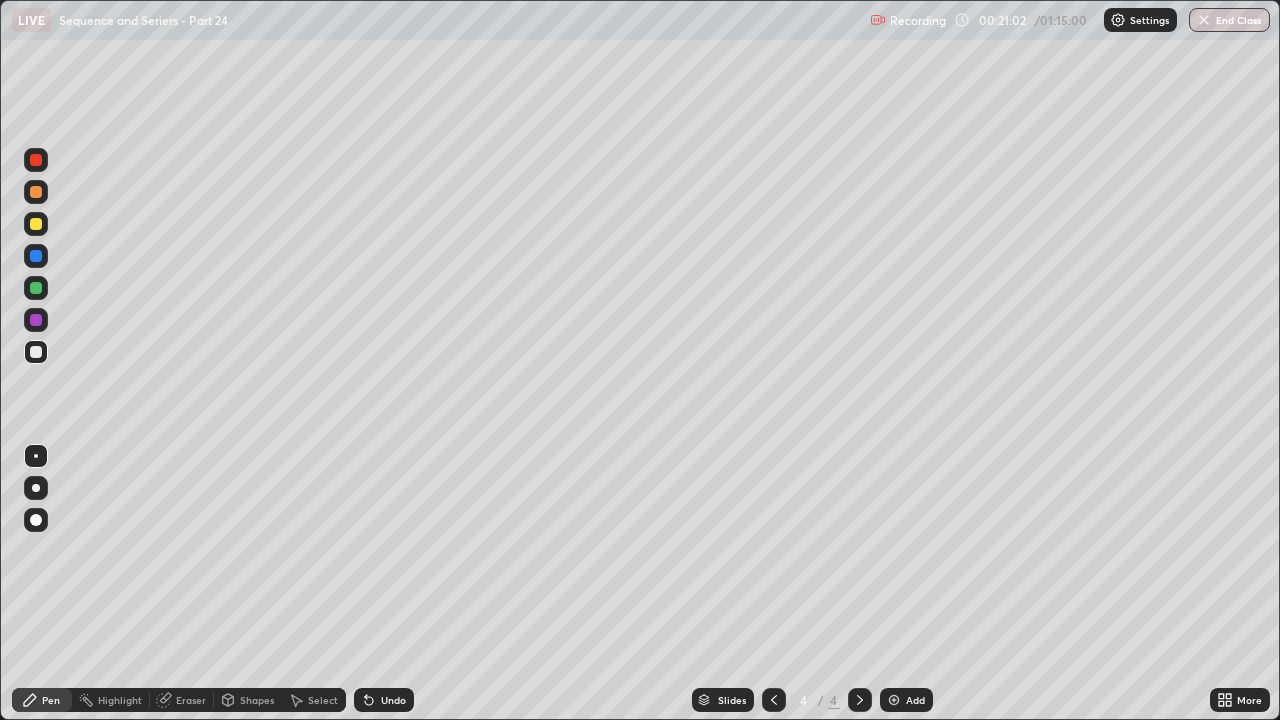 click at bounding box center (36, 192) 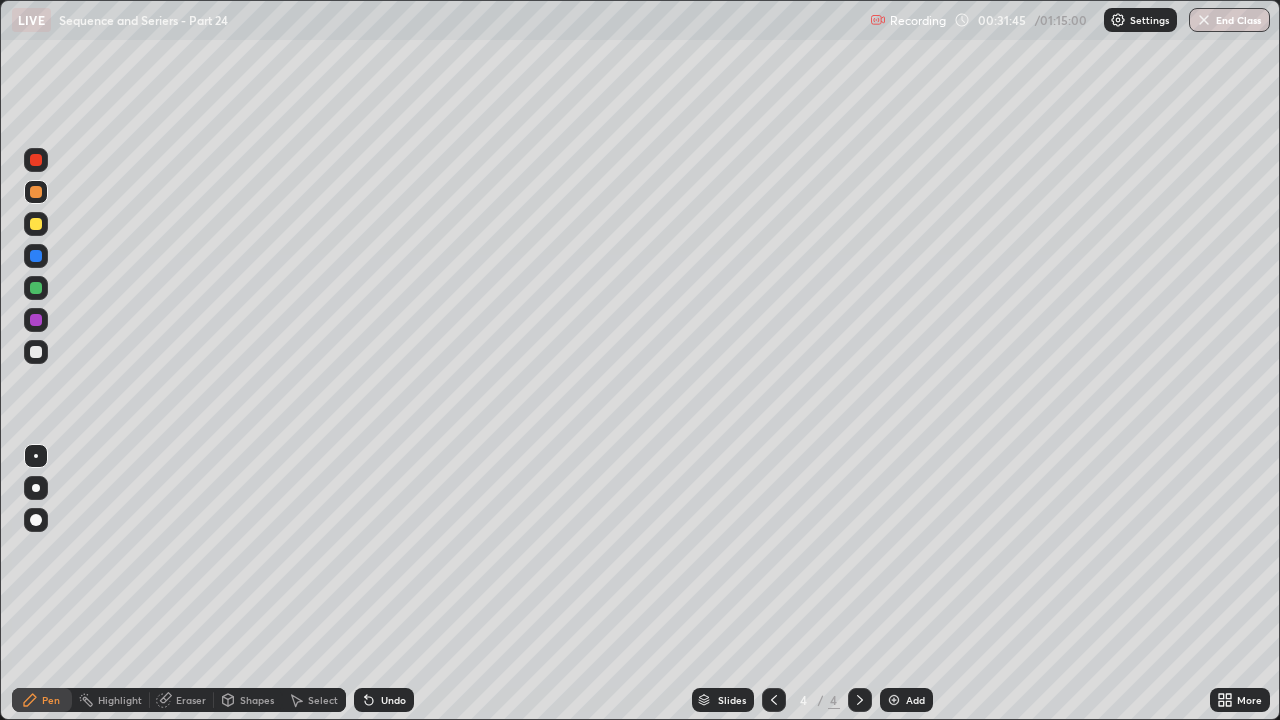 click on "Undo" at bounding box center (393, 700) 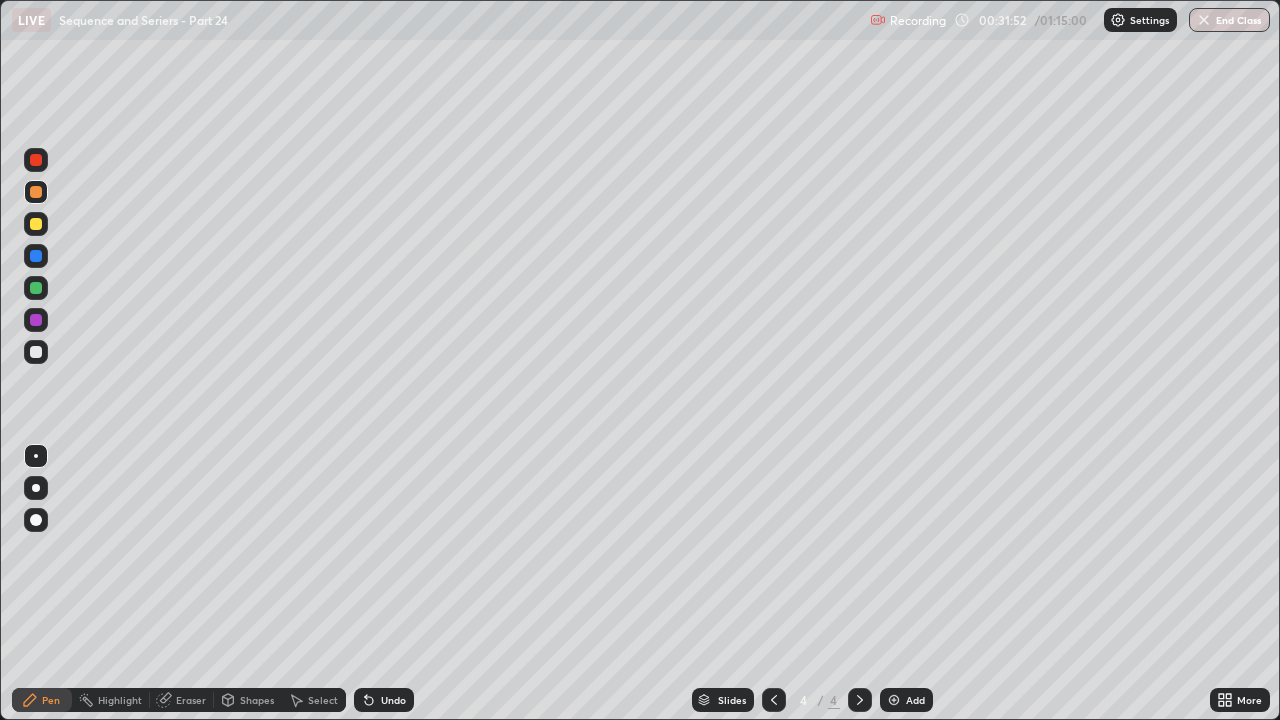 click on "Undo" at bounding box center [393, 700] 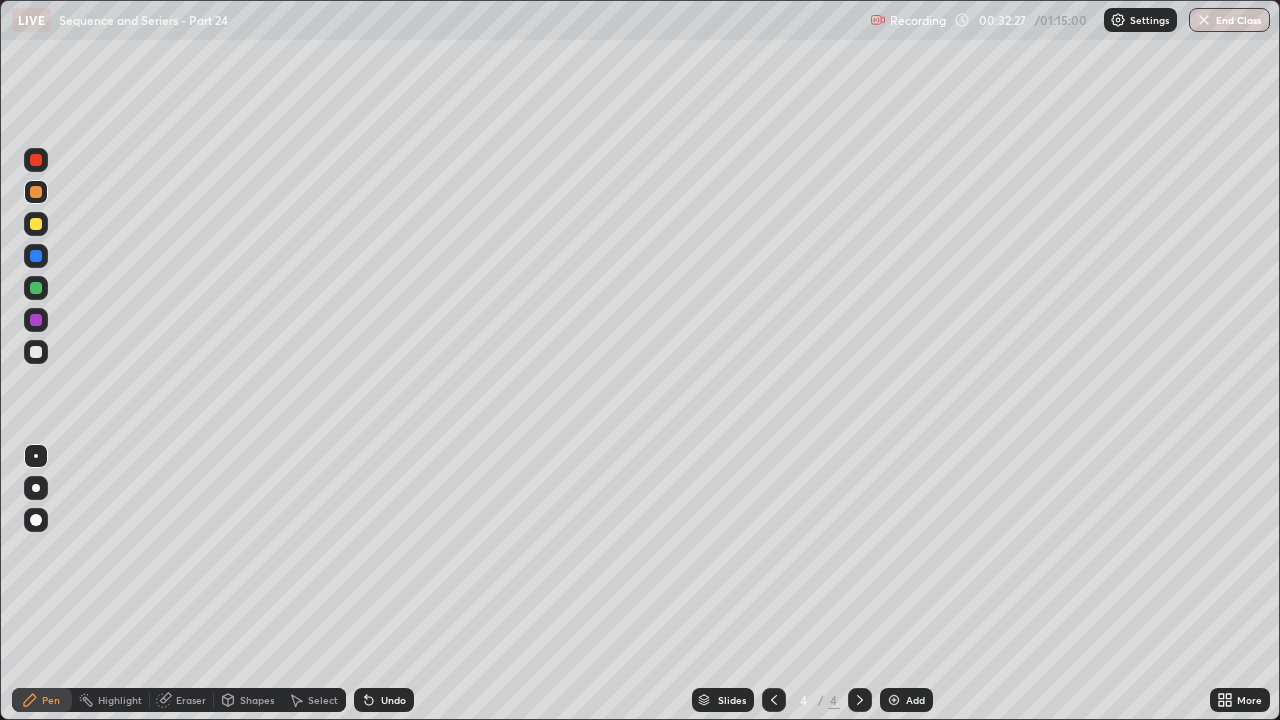 click on "Add" at bounding box center [915, 700] 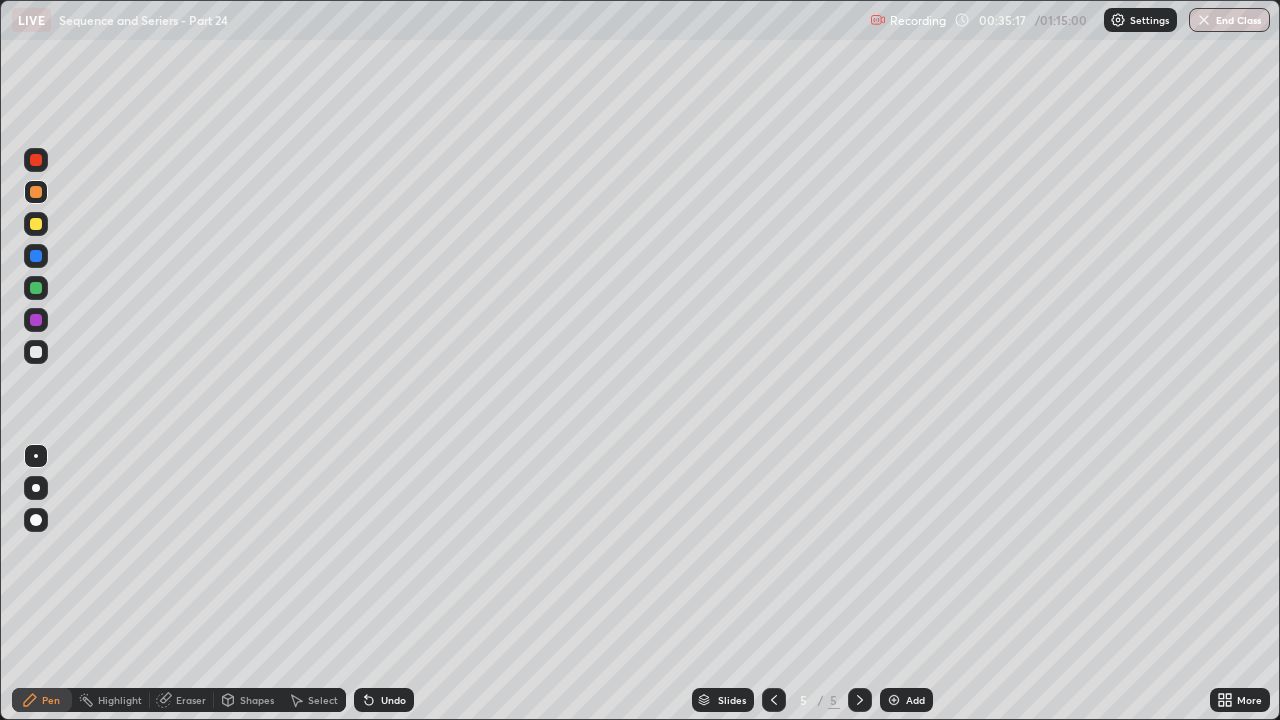 click at bounding box center (36, 352) 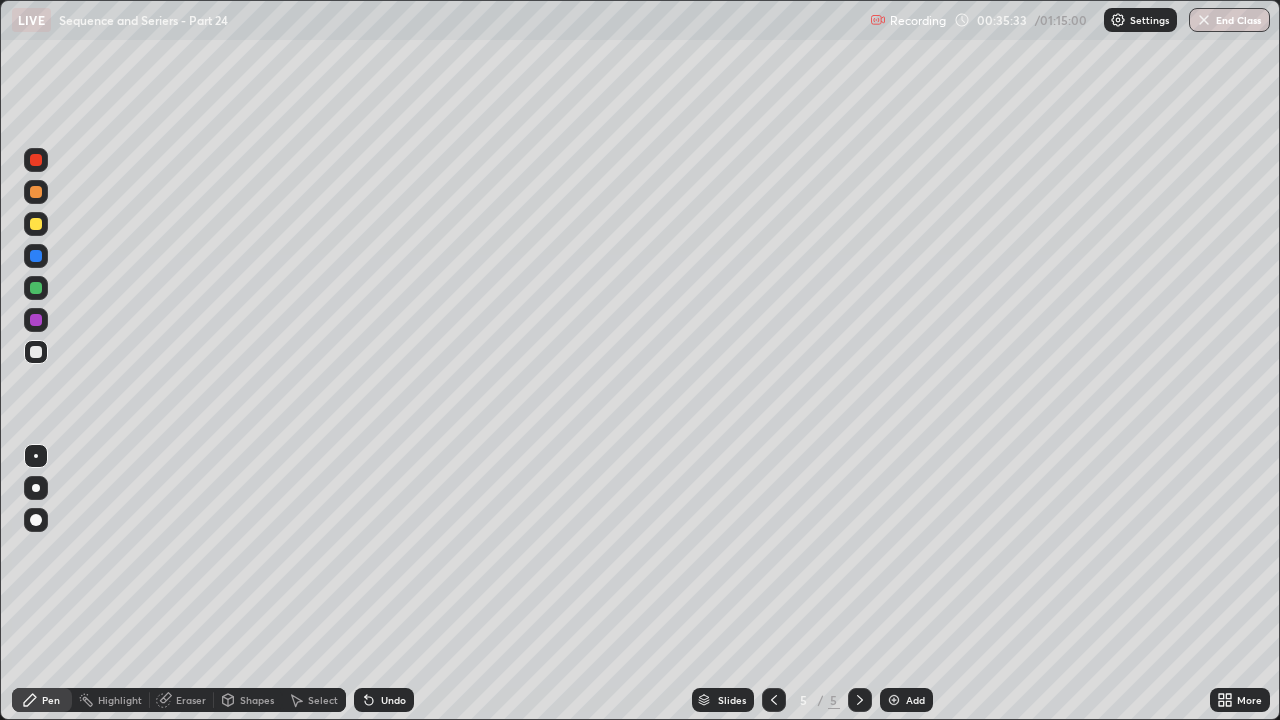 click on "Undo" at bounding box center [393, 700] 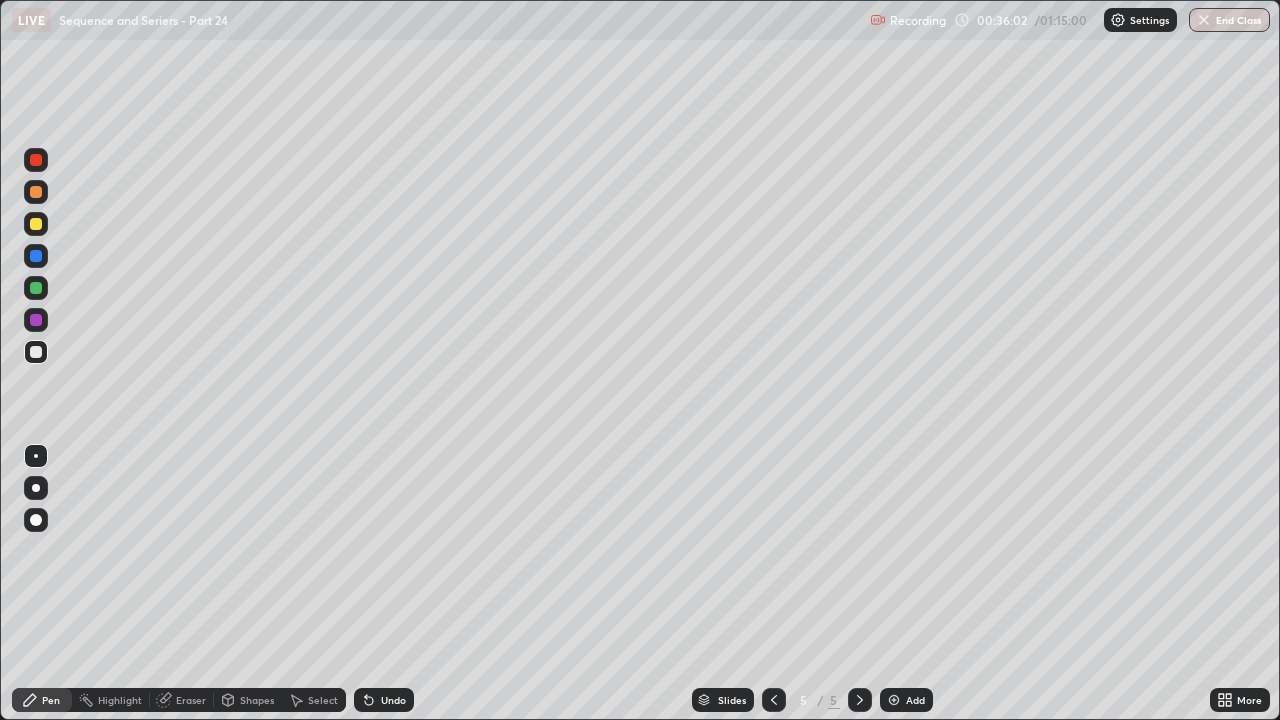 click on "Undo" at bounding box center [393, 700] 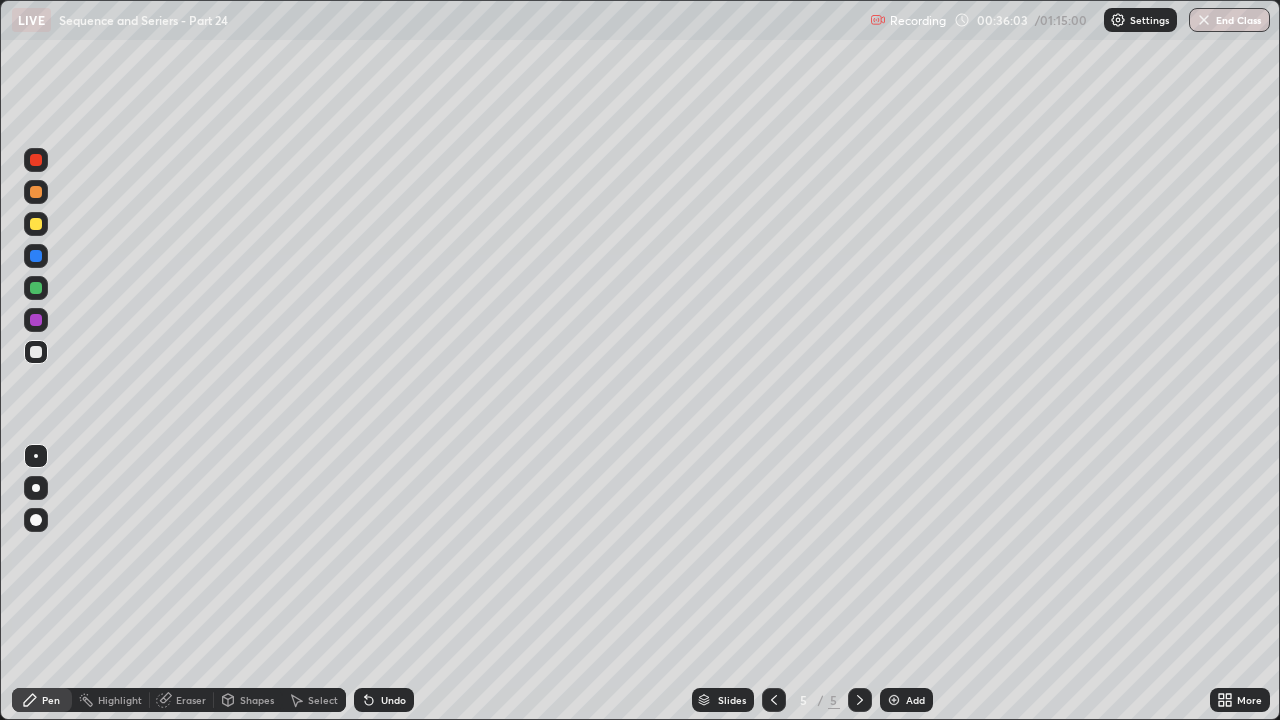 click on "Undo" at bounding box center [384, 700] 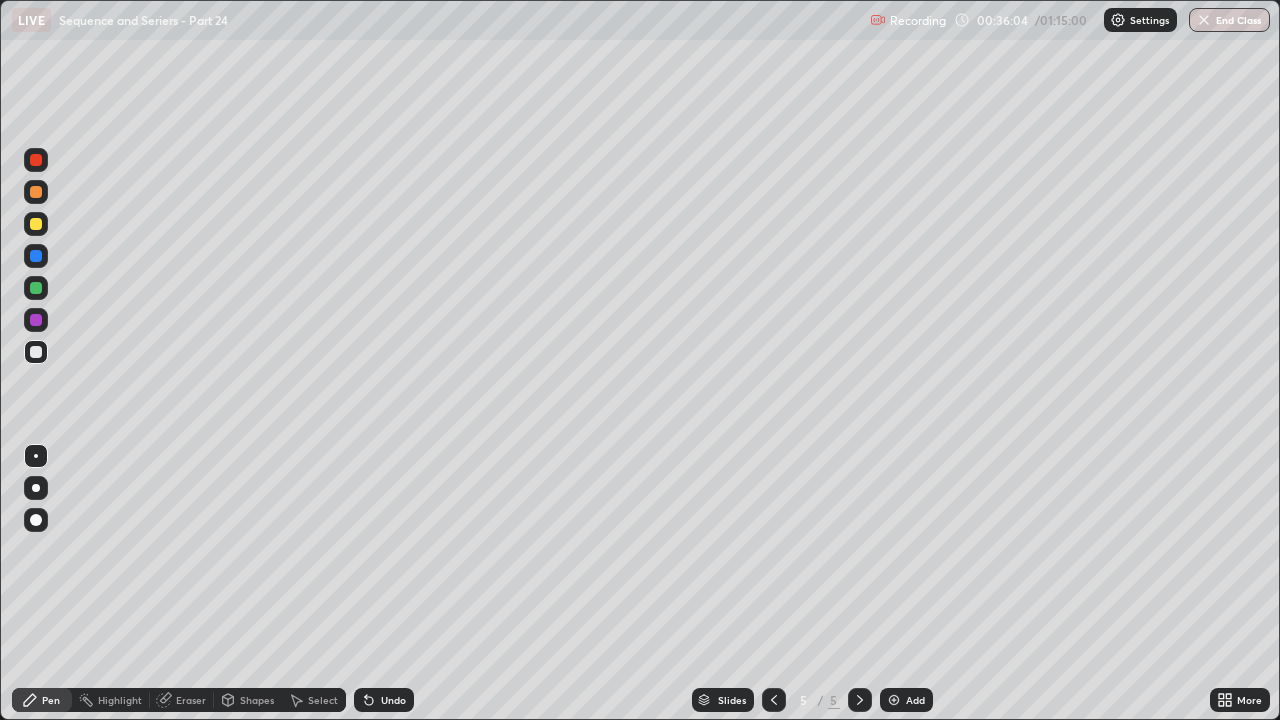 click on "Undo" at bounding box center (393, 700) 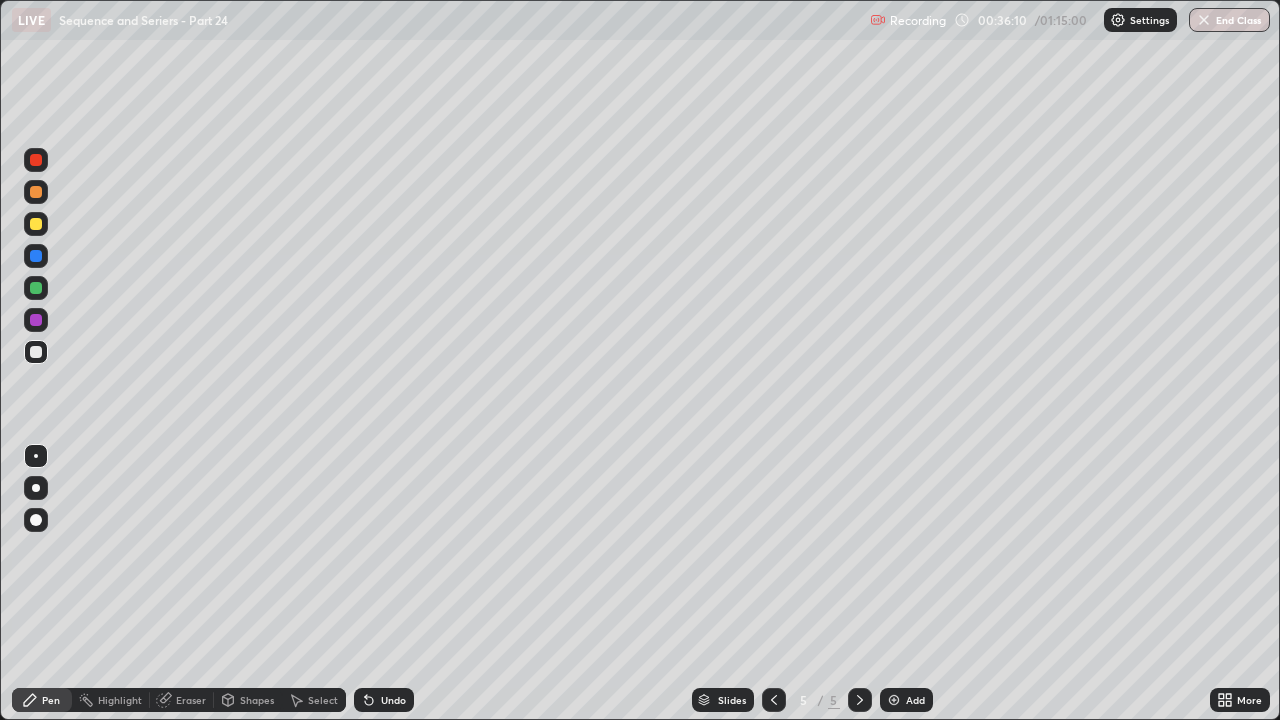 click on "Undo" at bounding box center (384, 700) 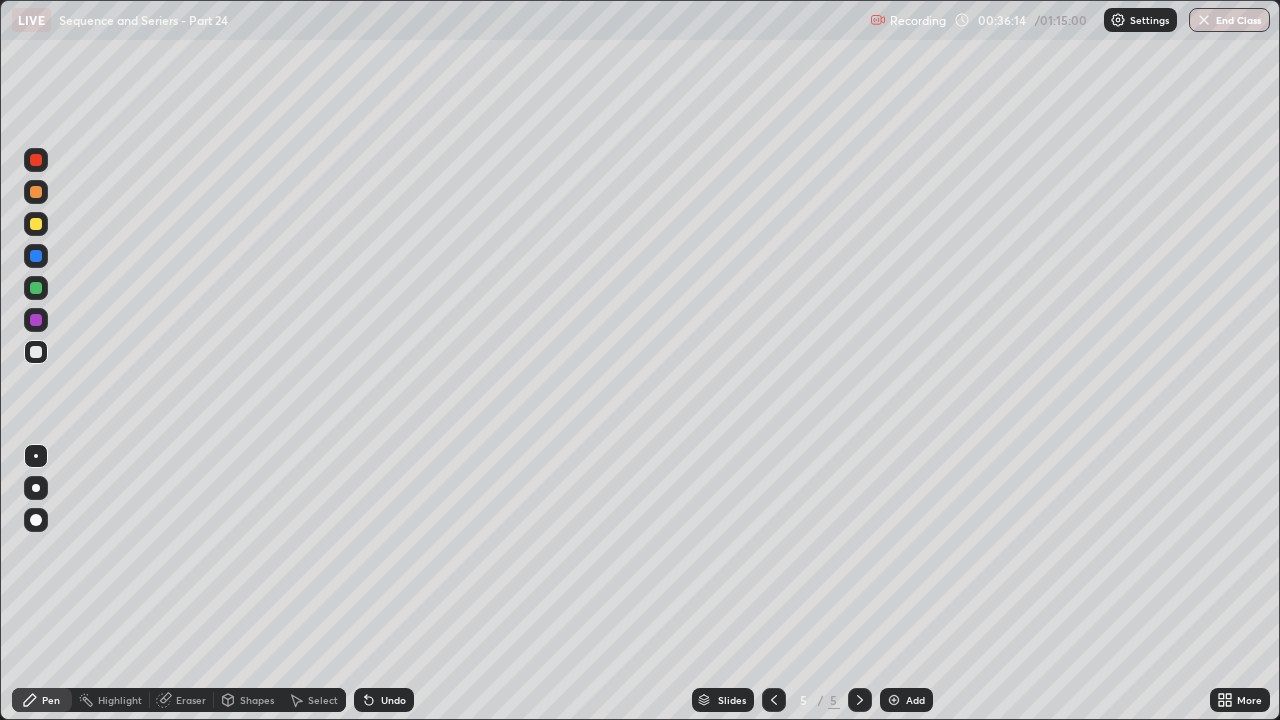 click at bounding box center (36, 192) 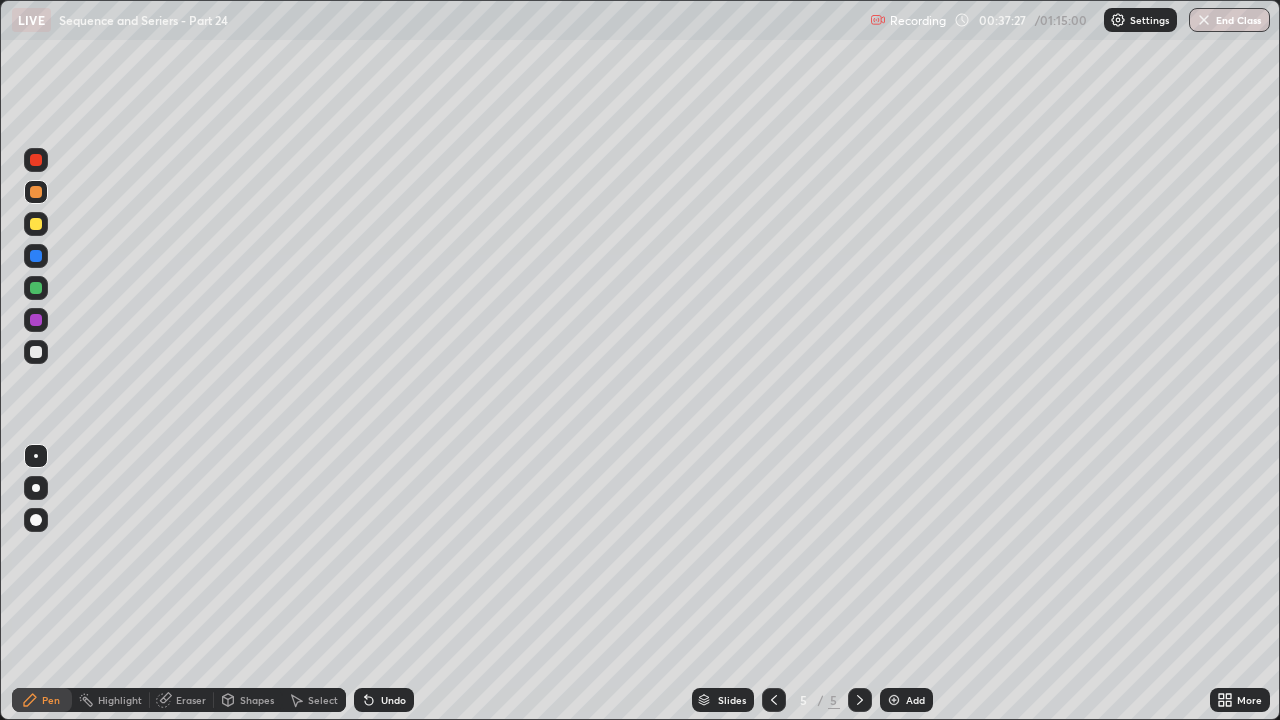 click at bounding box center (36, 352) 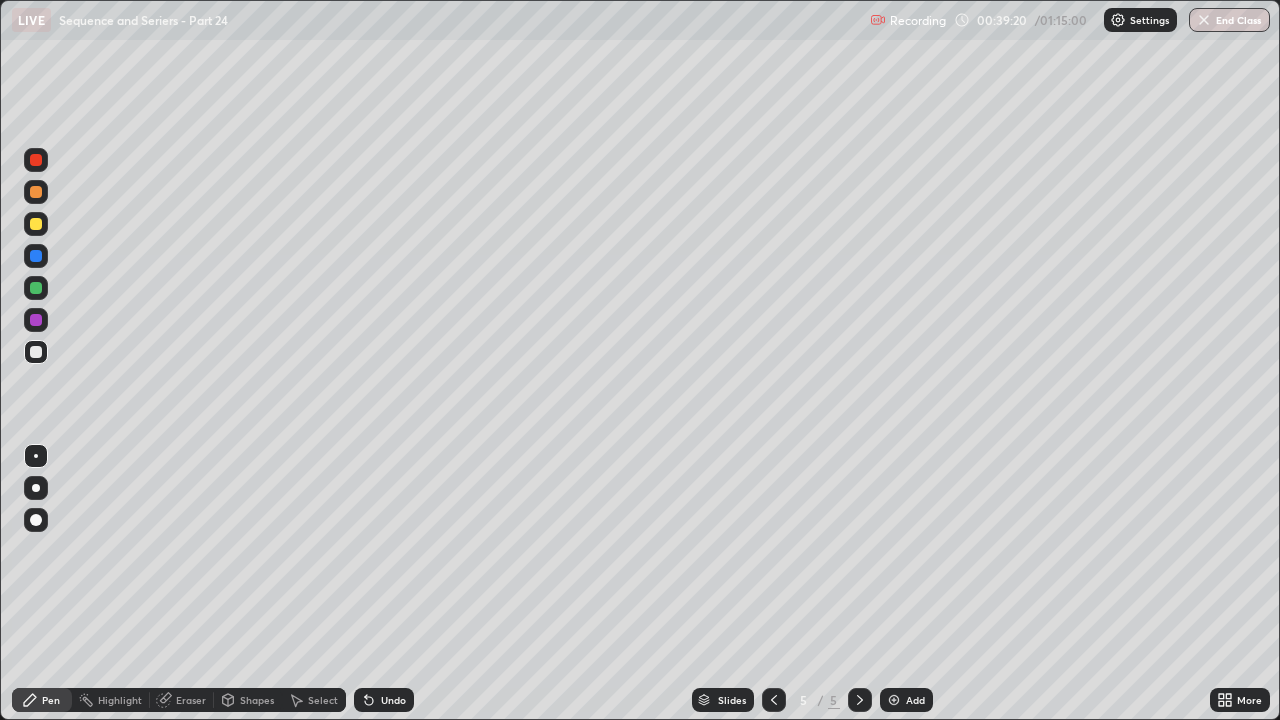 click at bounding box center [894, 700] 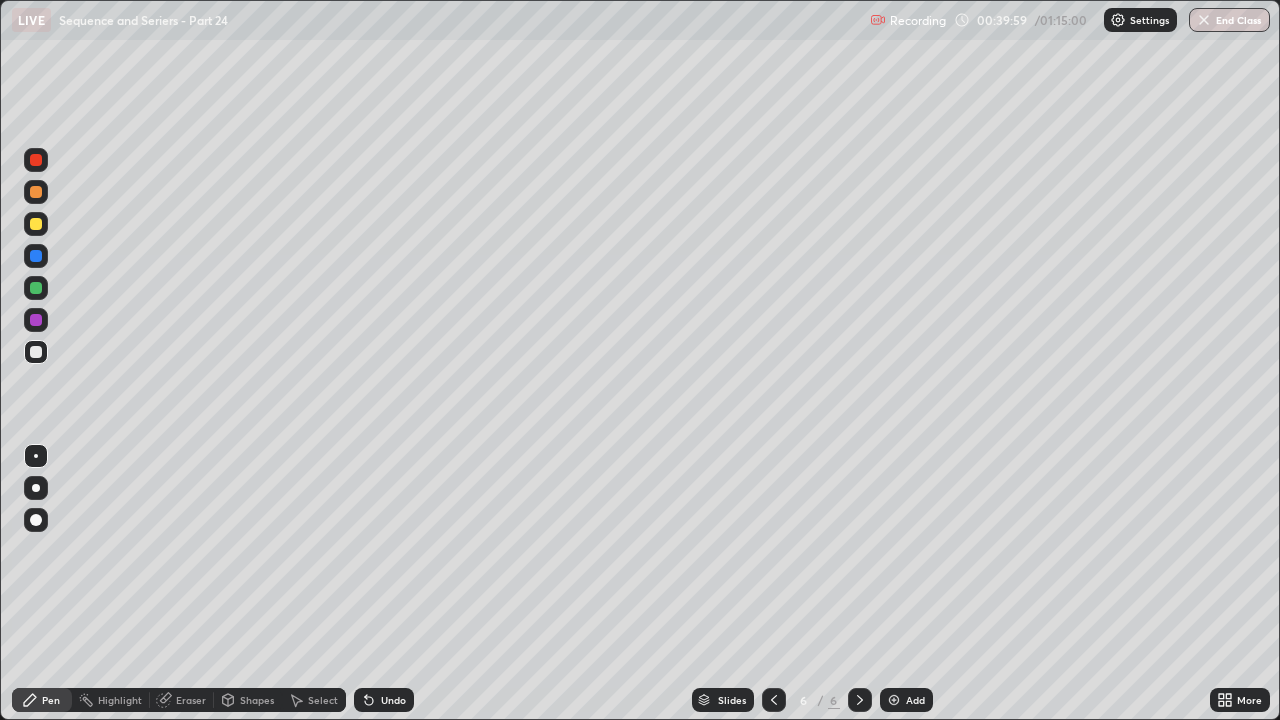 click on "Undo" at bounding box center (393, 700) 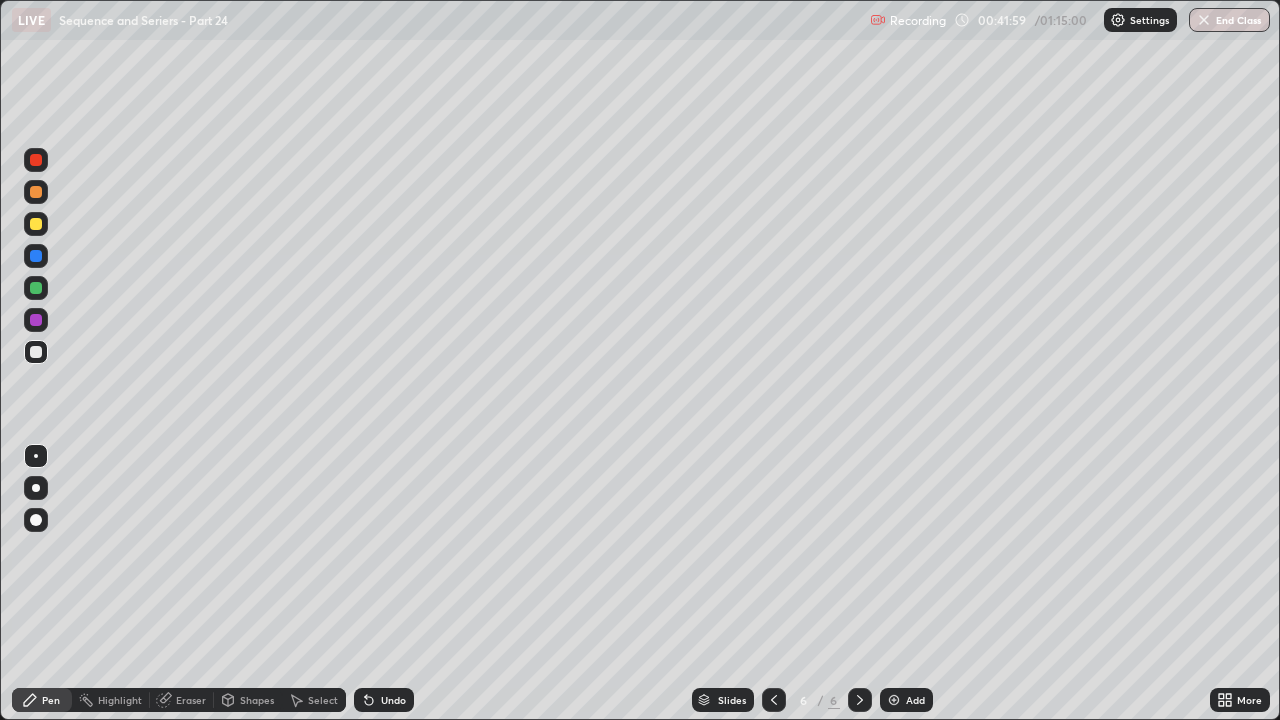 click at bounding box center (36, 224) 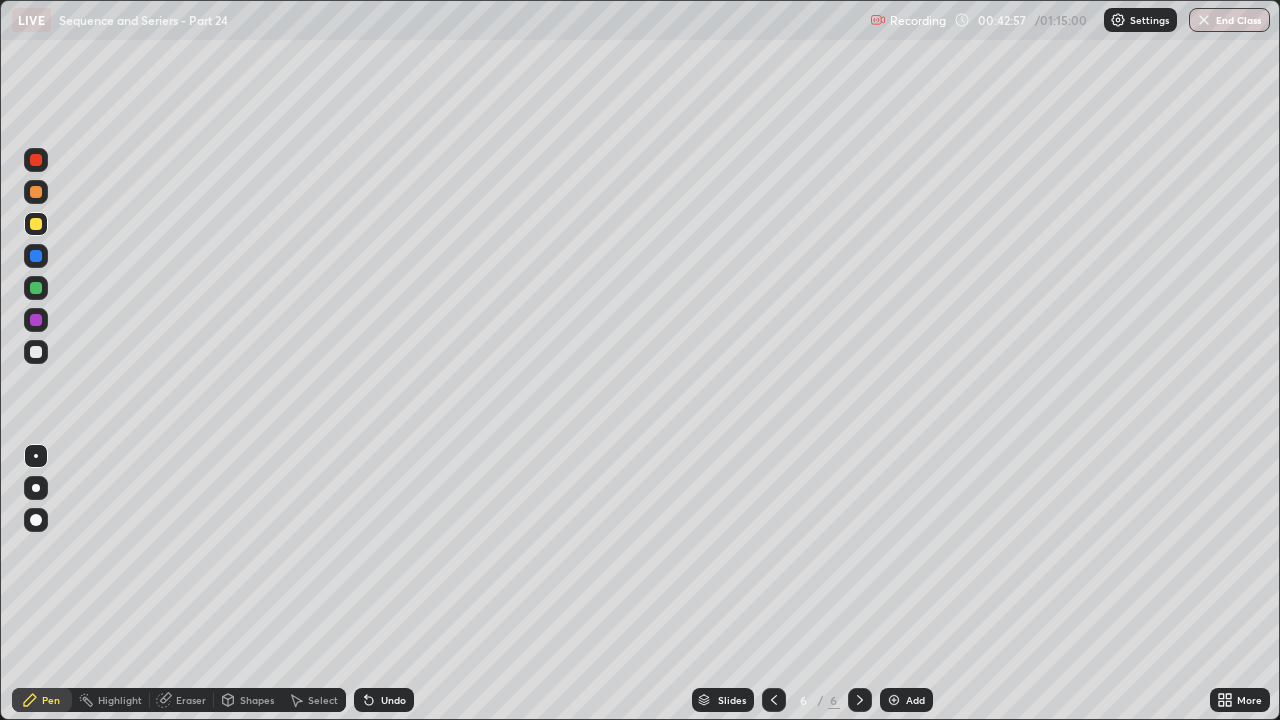 click on "Undo" at bounding box center (393, 700) 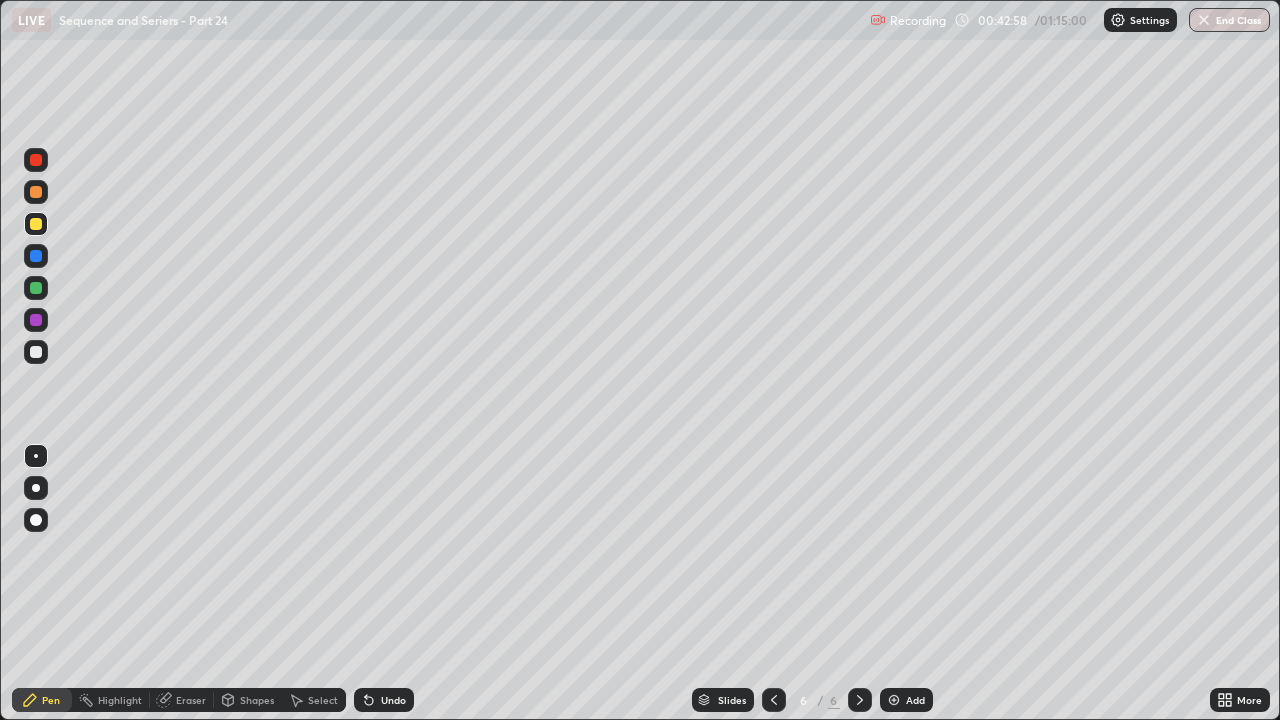 click on "Undo" at bounding box center [384, 700] 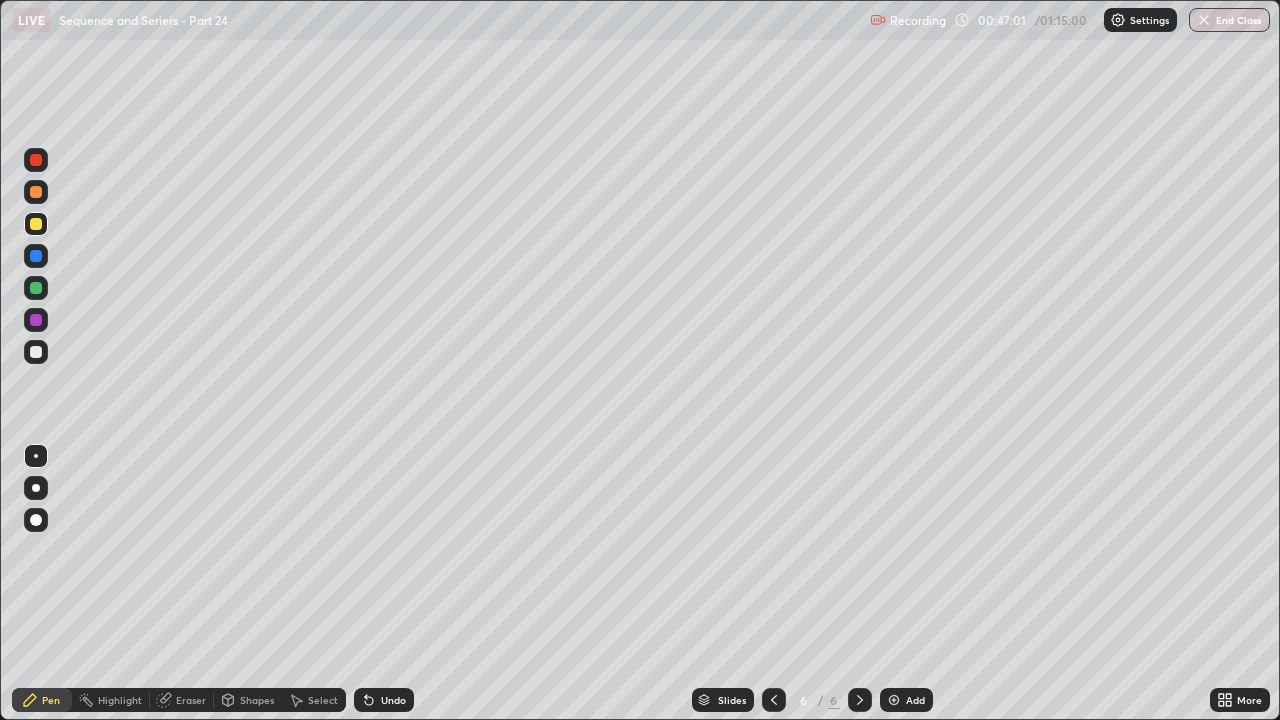 click at bounding box center [36, 192] 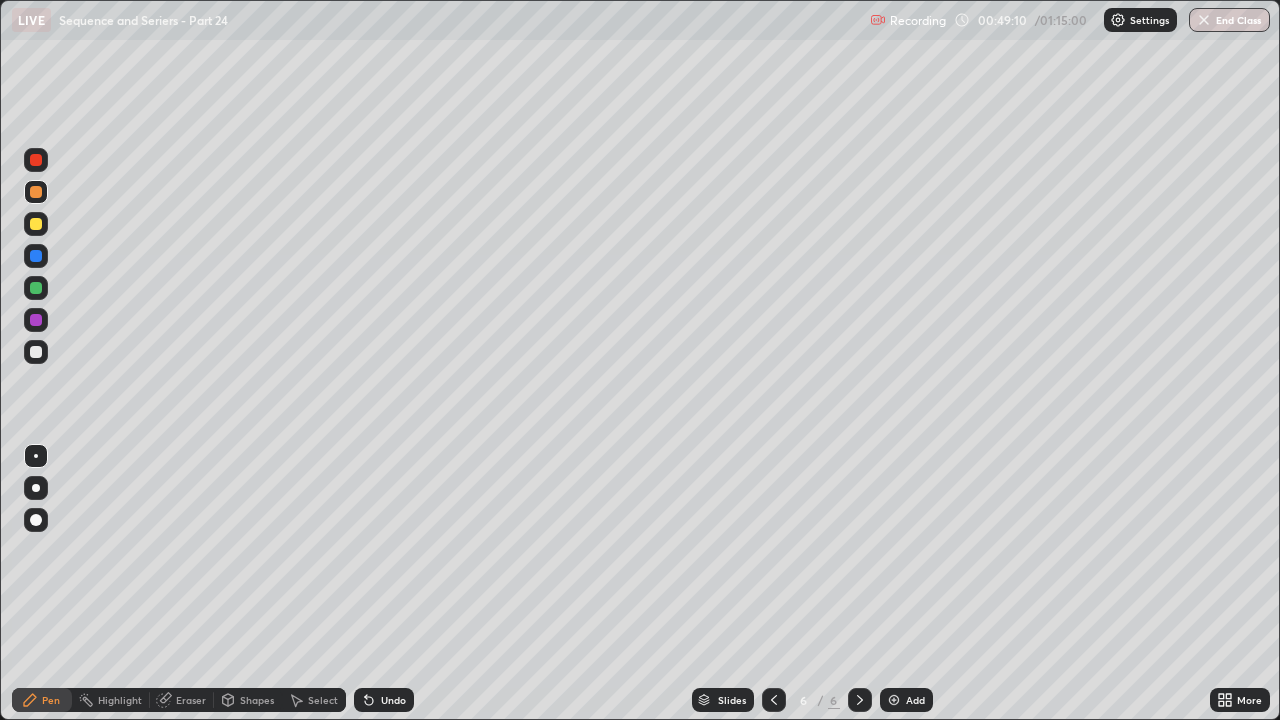 click at bounding box center (894, 700) 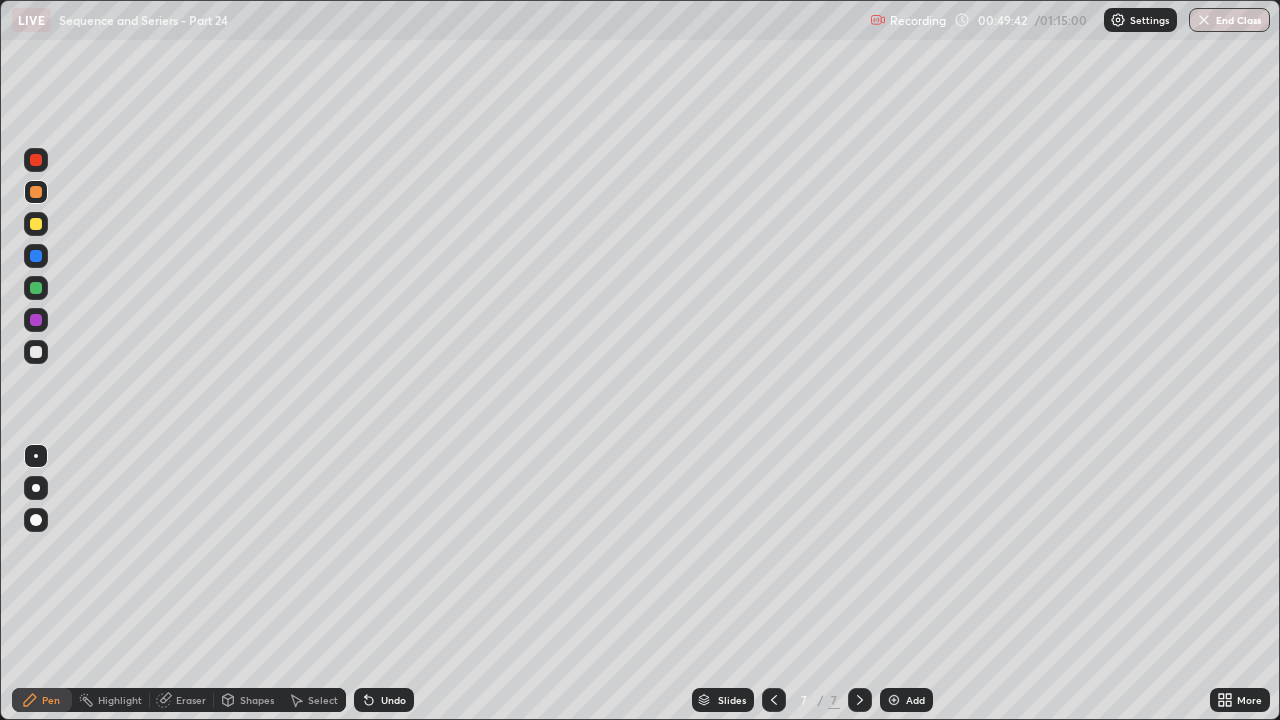 click on "Undo" at bounding box center [393, 700] 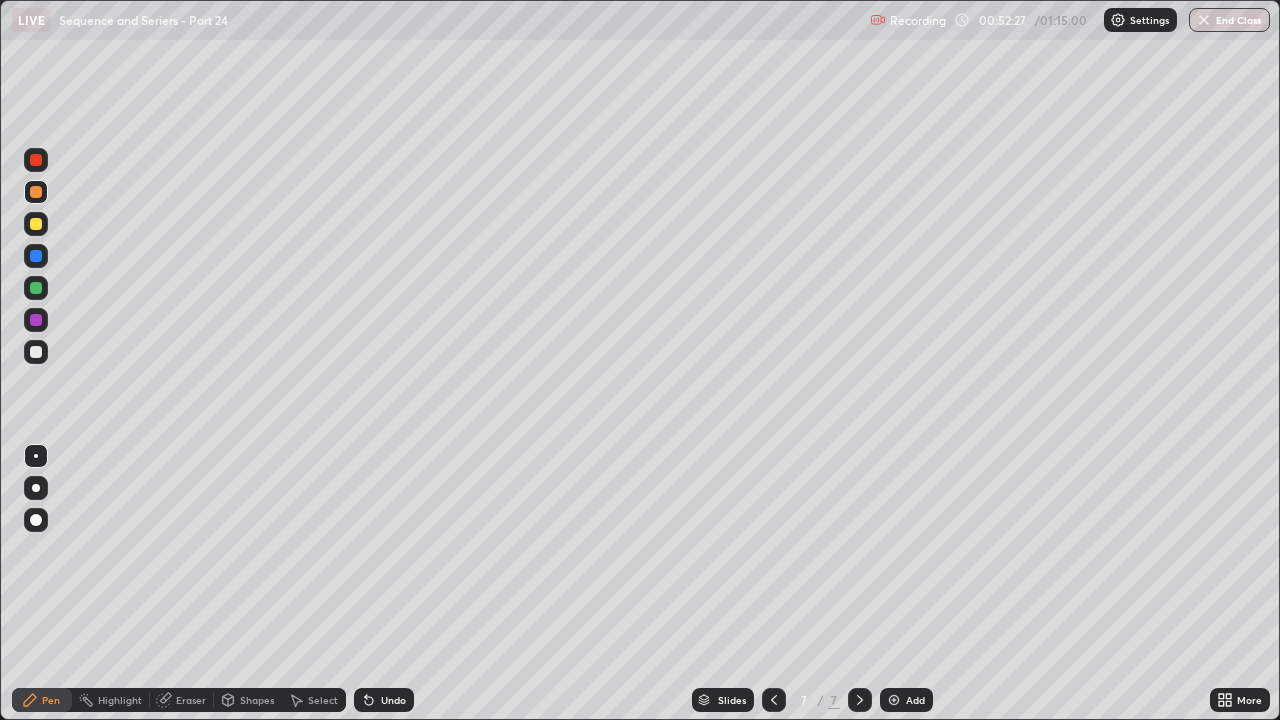 click at bounding box center [36, 352] 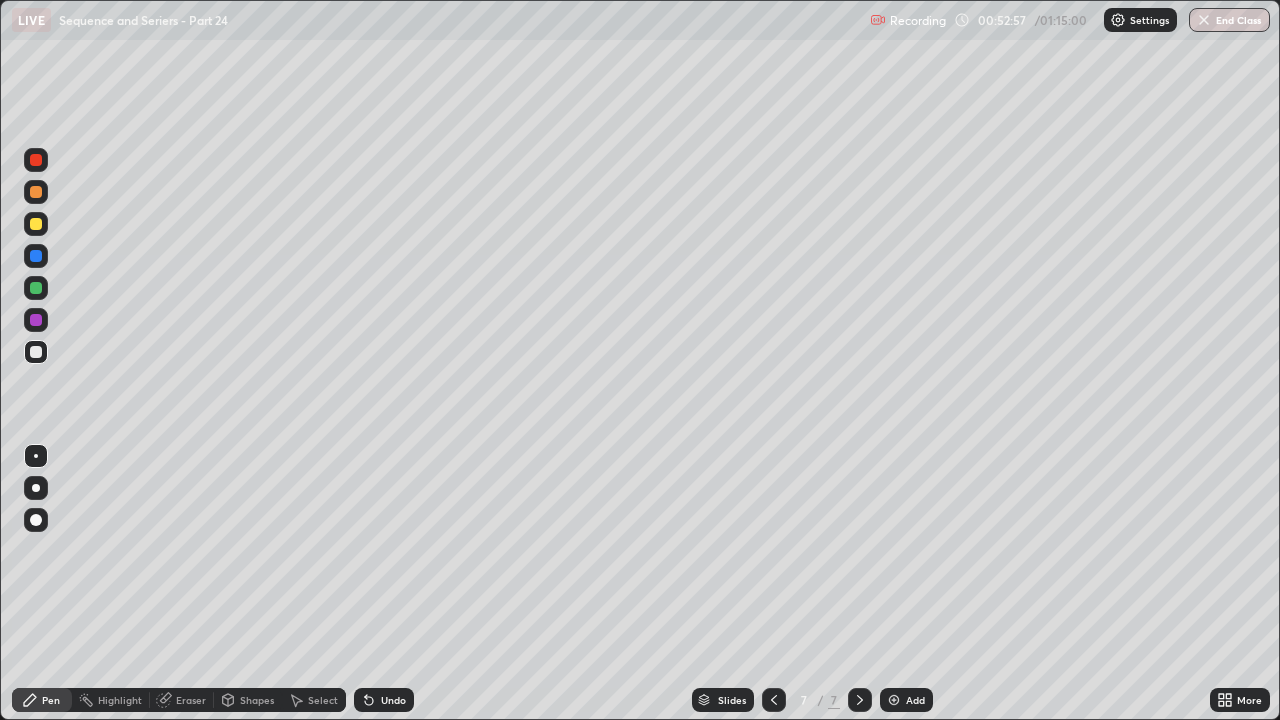click at bounding box center [36, 224] 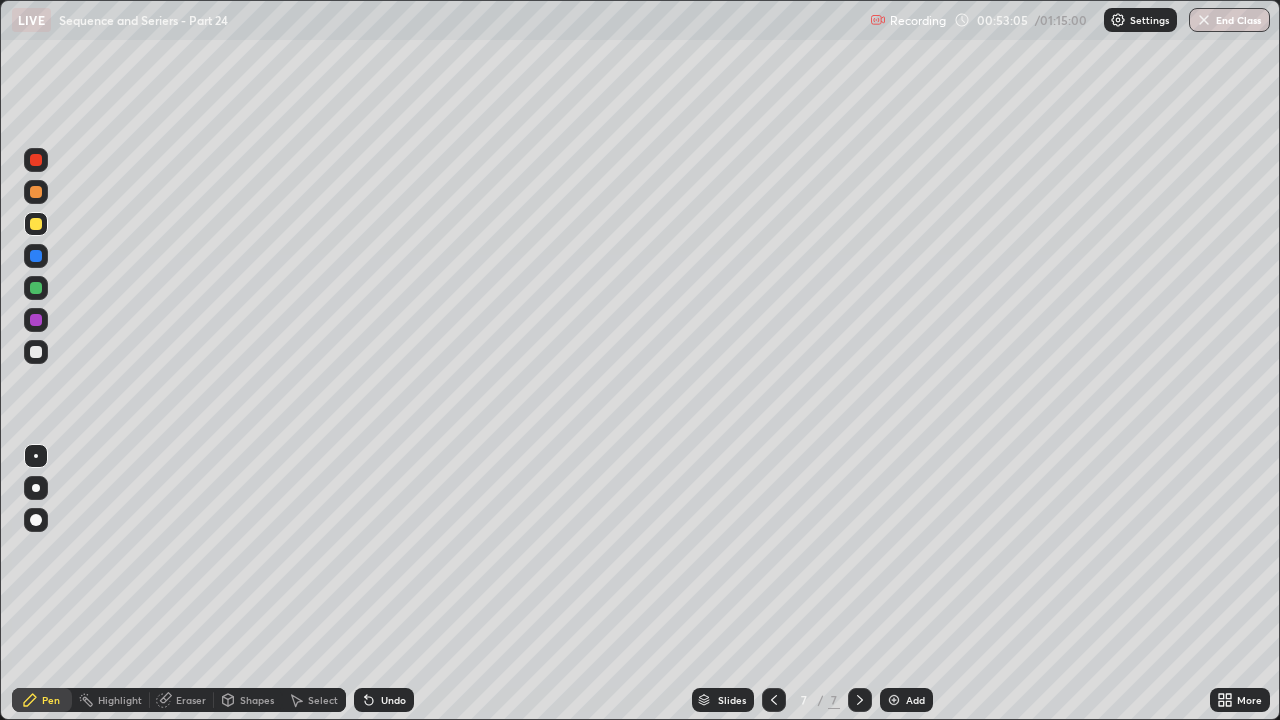 click on "Undo" at bounding box center [384, 700] 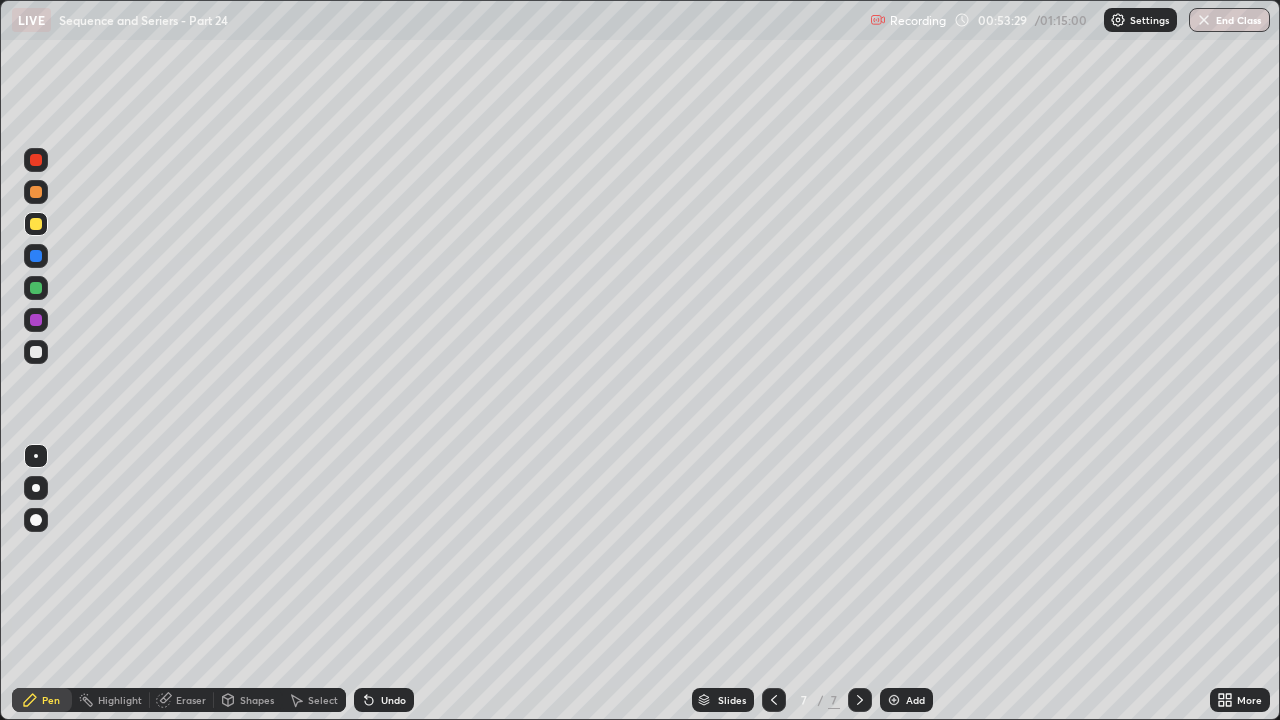 click on "Undo" at bounding box center (384, 700) 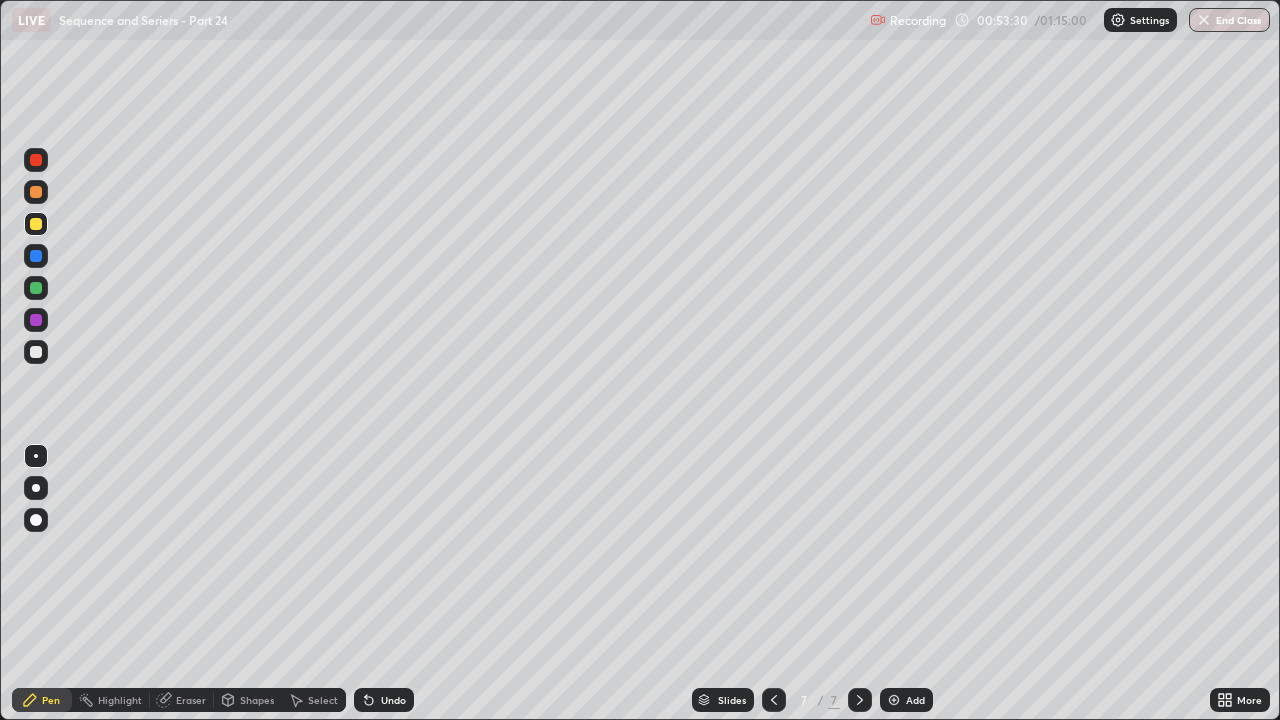 click on "Undo" at bounding box center (384, 700) 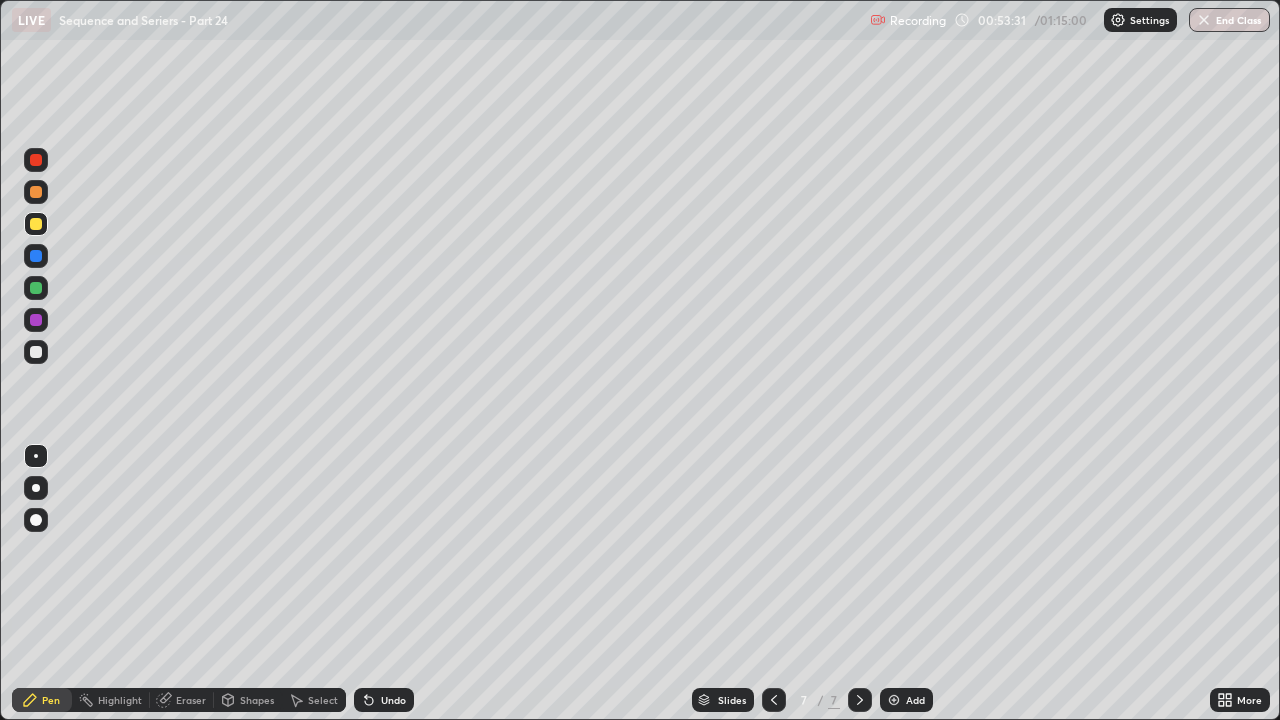 click 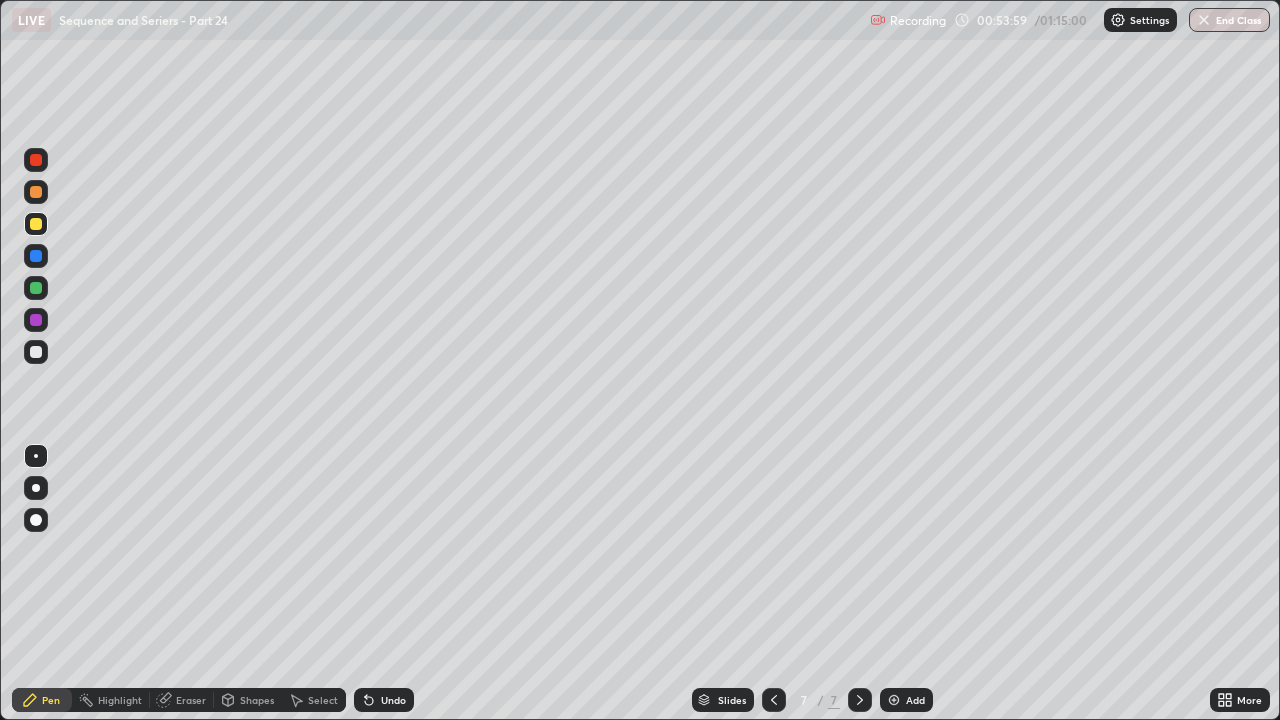 click on "Undo" at bounding box center (393, 700) 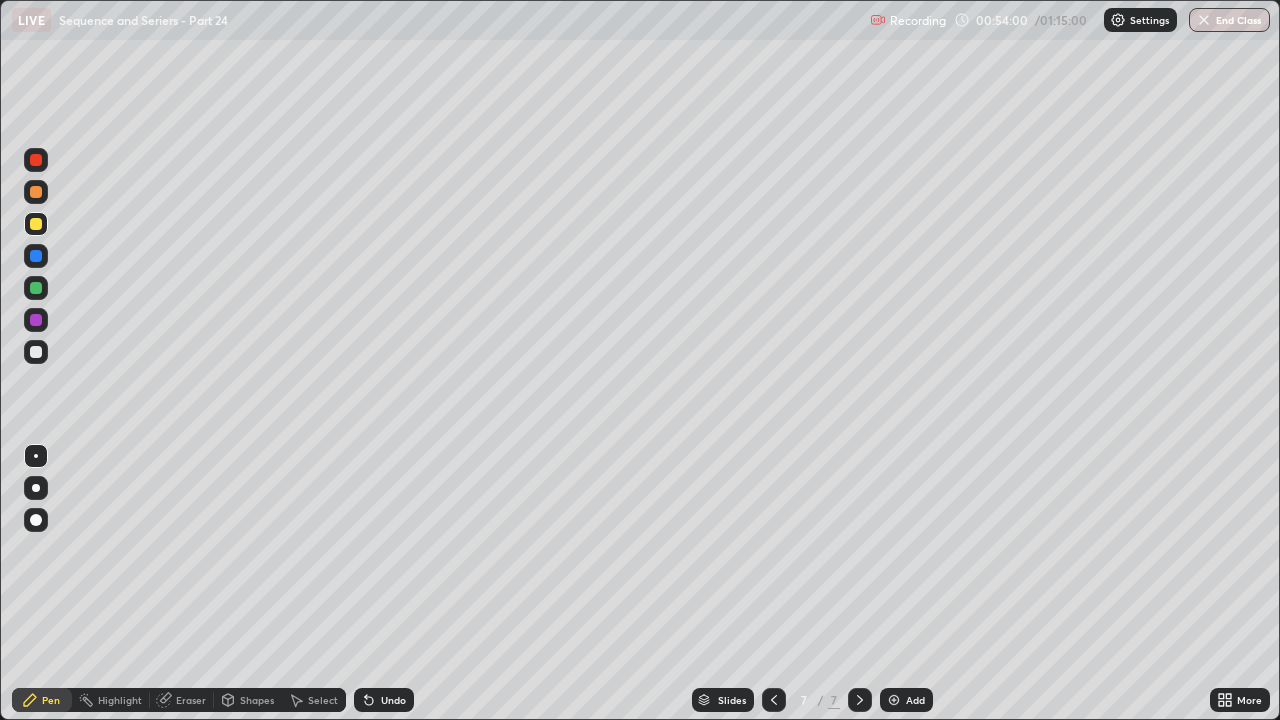 click on "Undo" at bounding box center [393, 700] 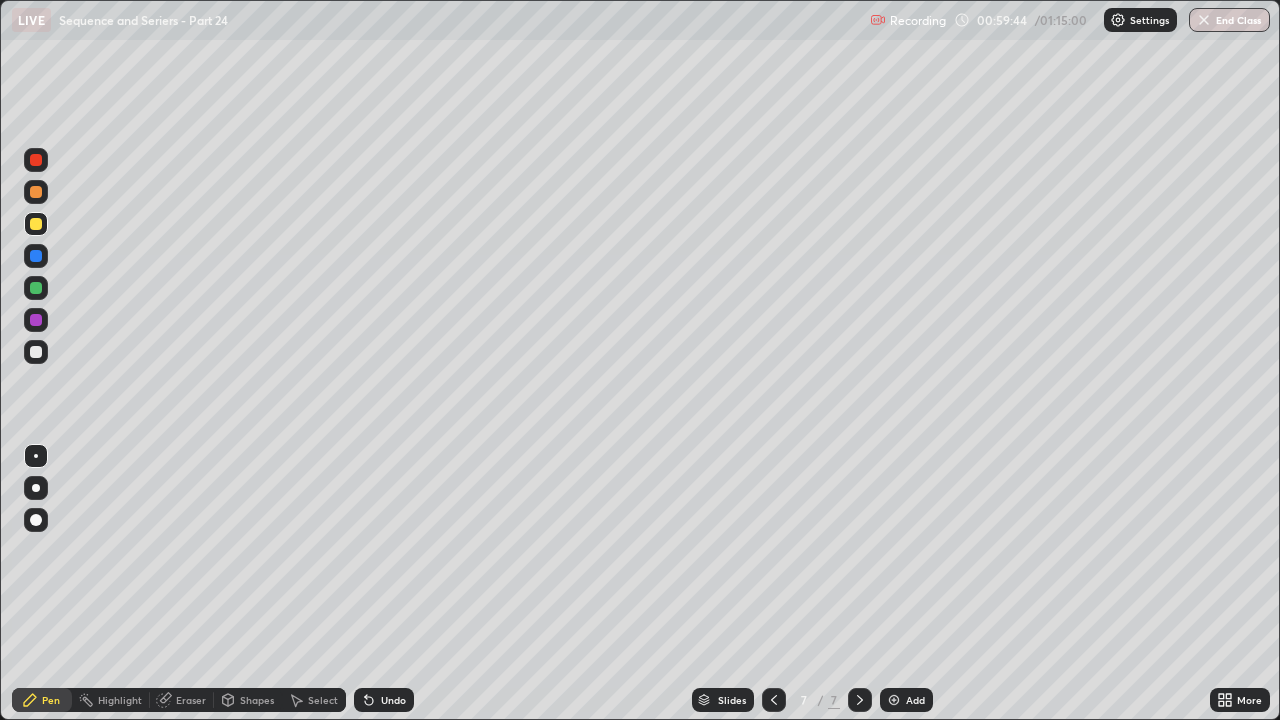 click at bounding box center (36, 352) 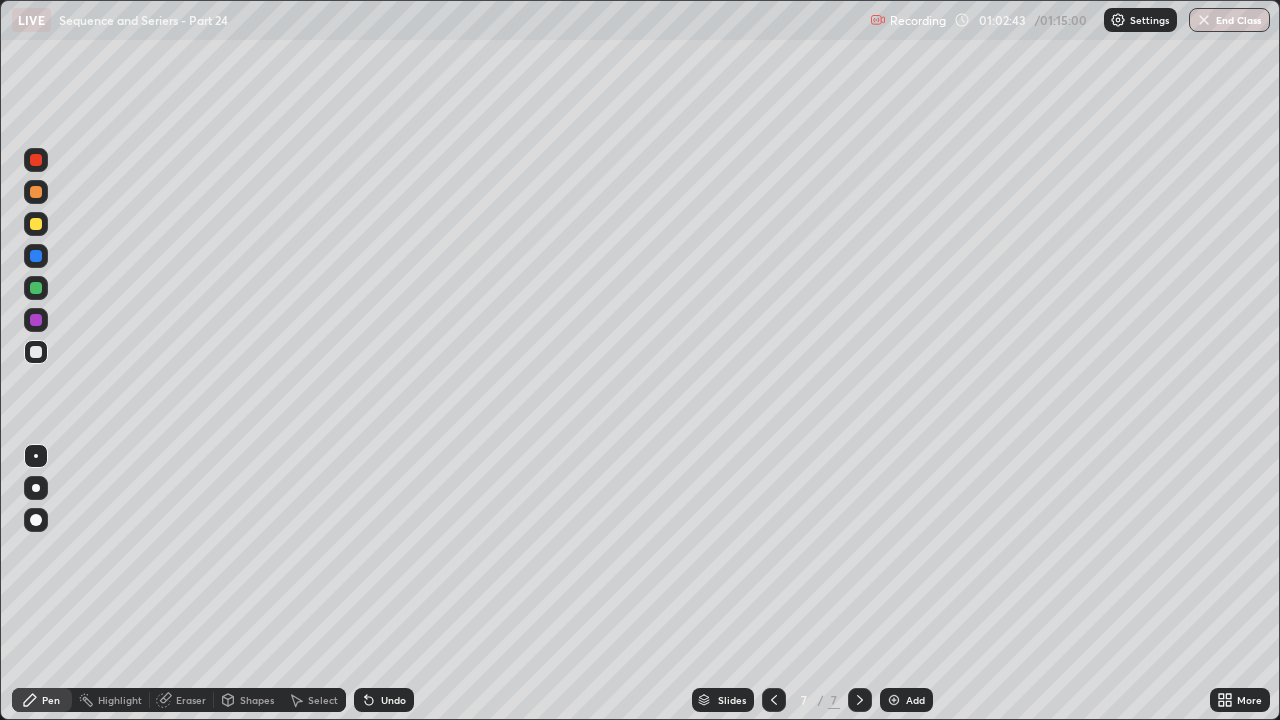 click on "Add" at bounding box center (906, 700) 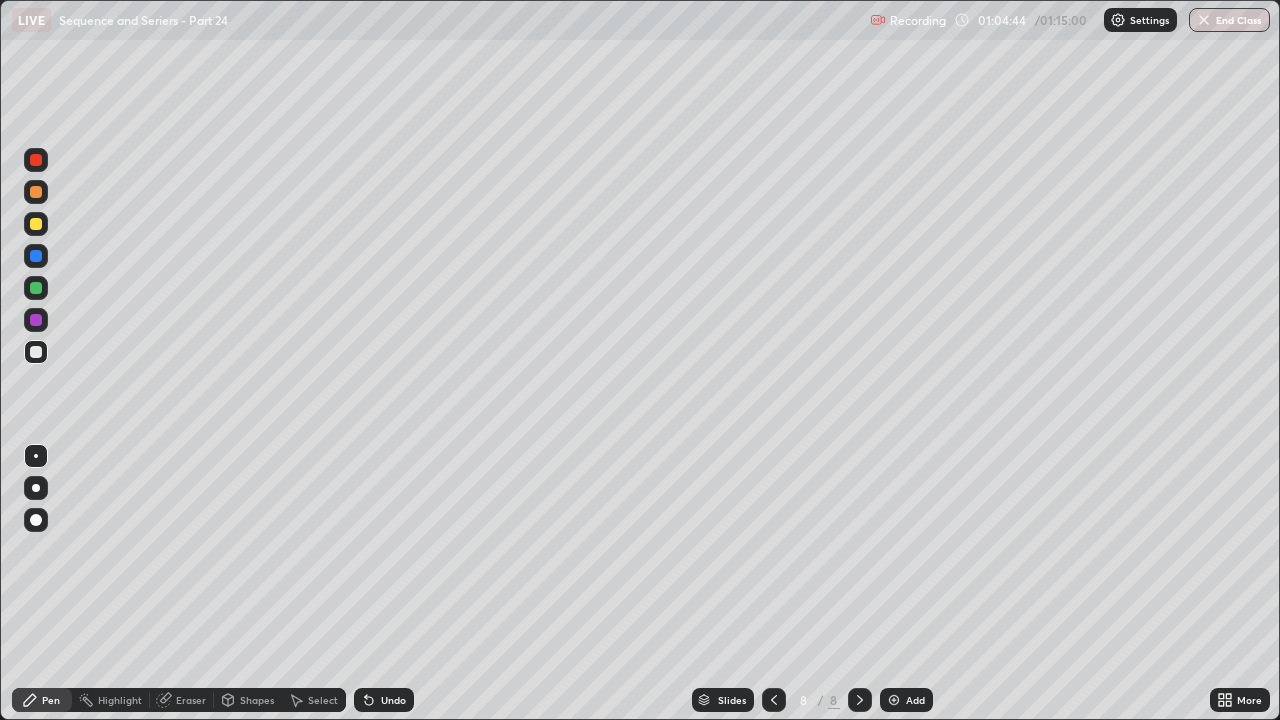 click at bounding box center [36, 224] 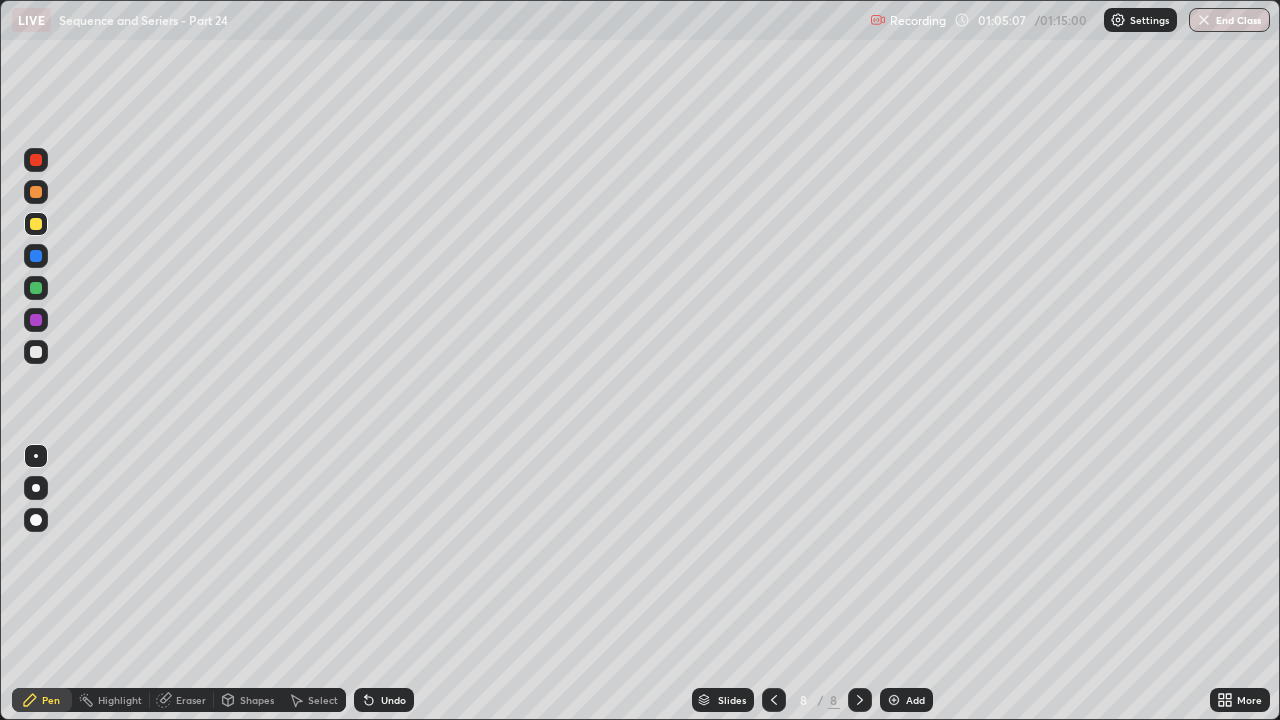 click on "Undo" at bounding box center (393, 700) 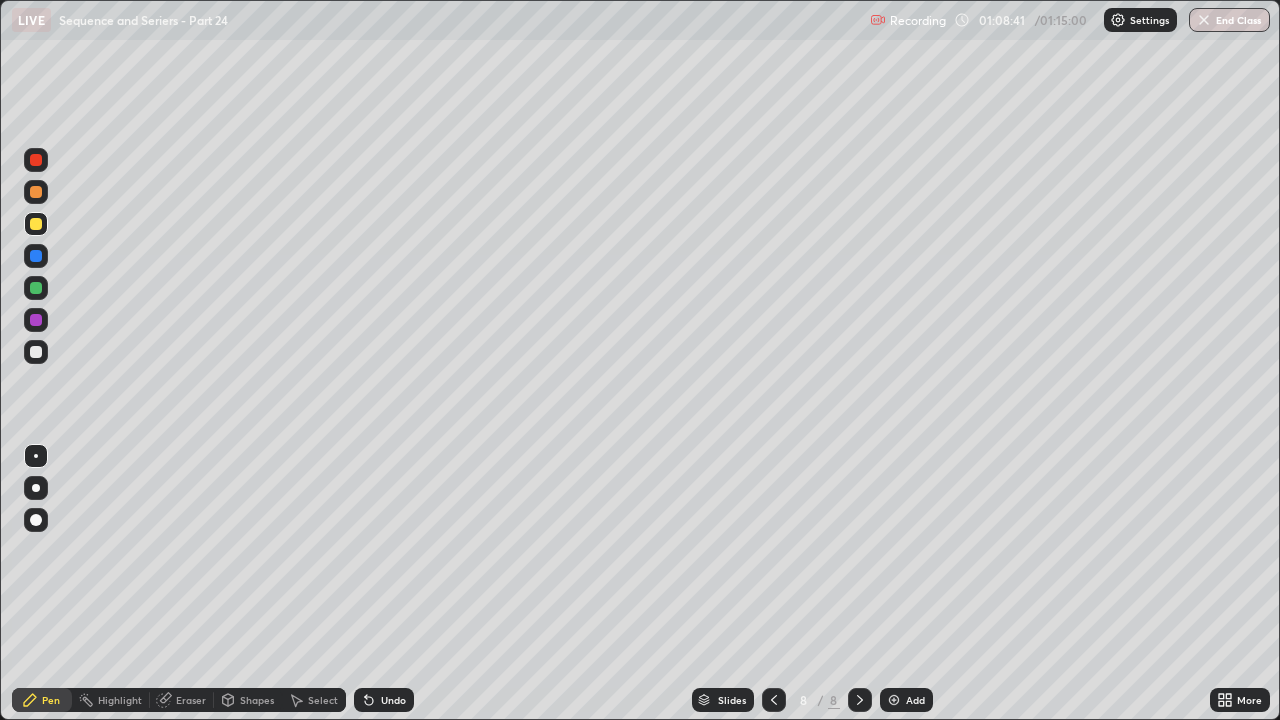 click at bounding box center [36, 352] 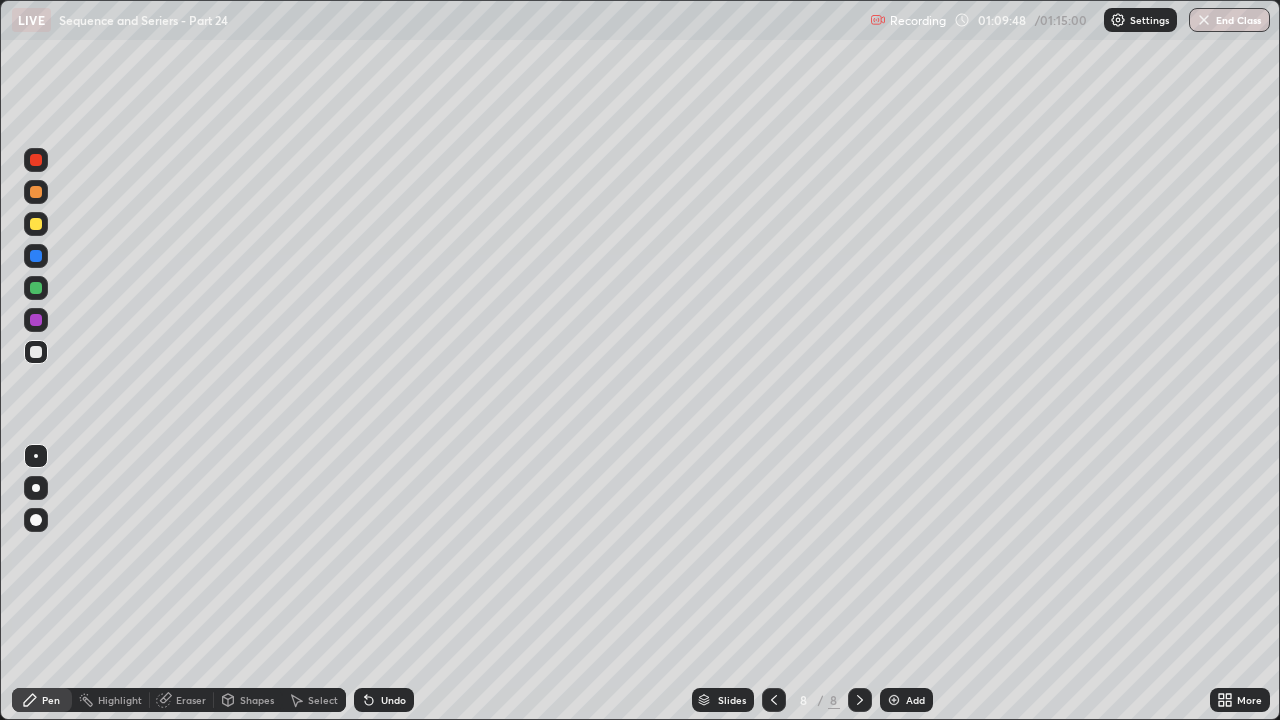 click on "Add" at bounding box center [906, 700] 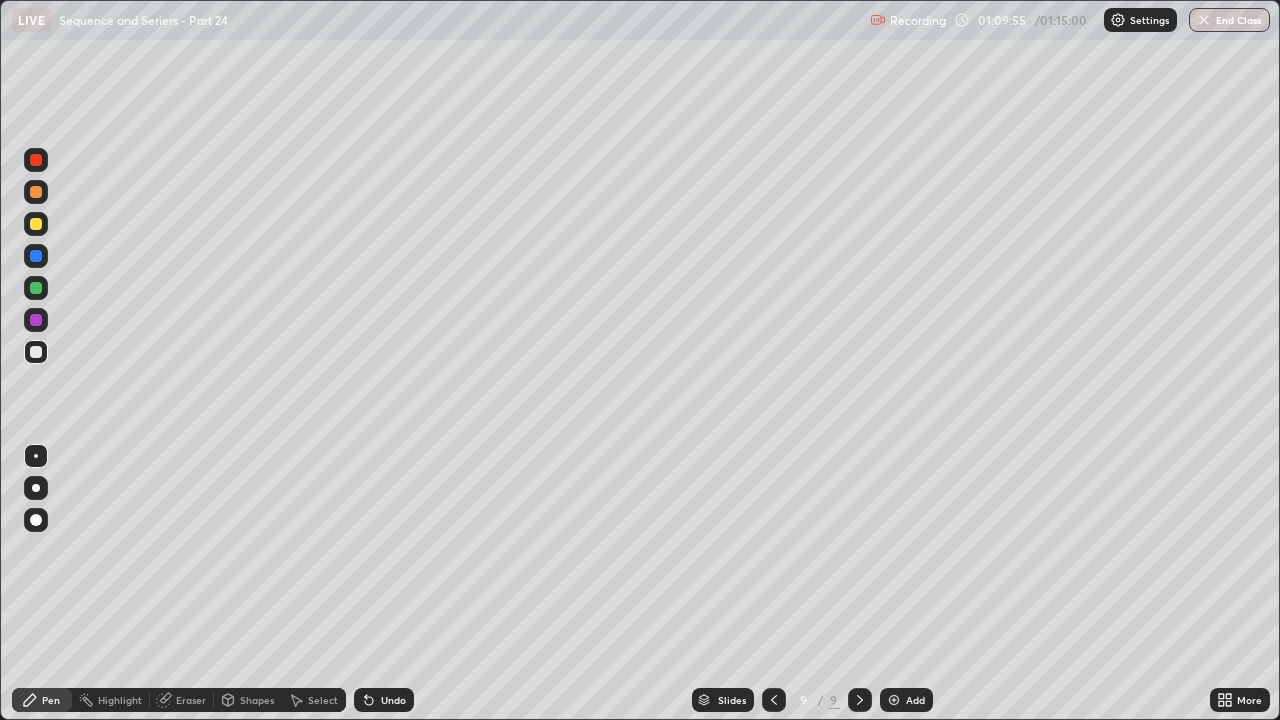 click 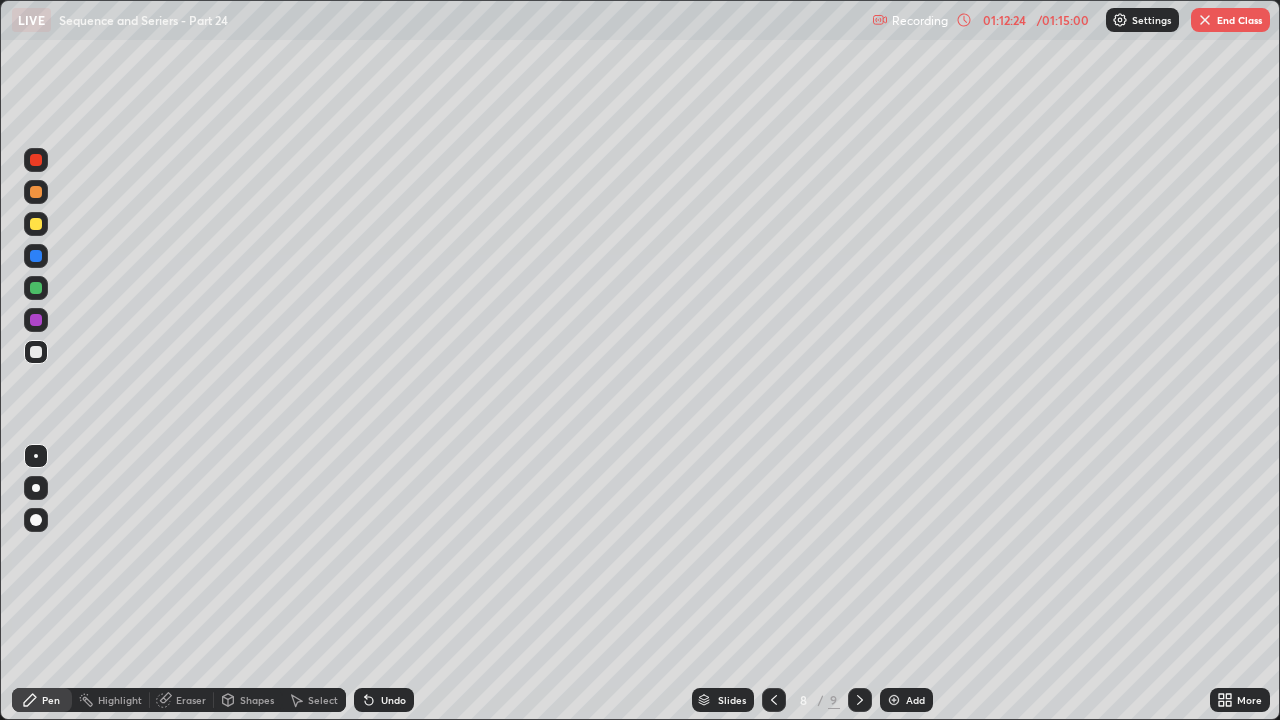 click at bounding box center (36, 192) 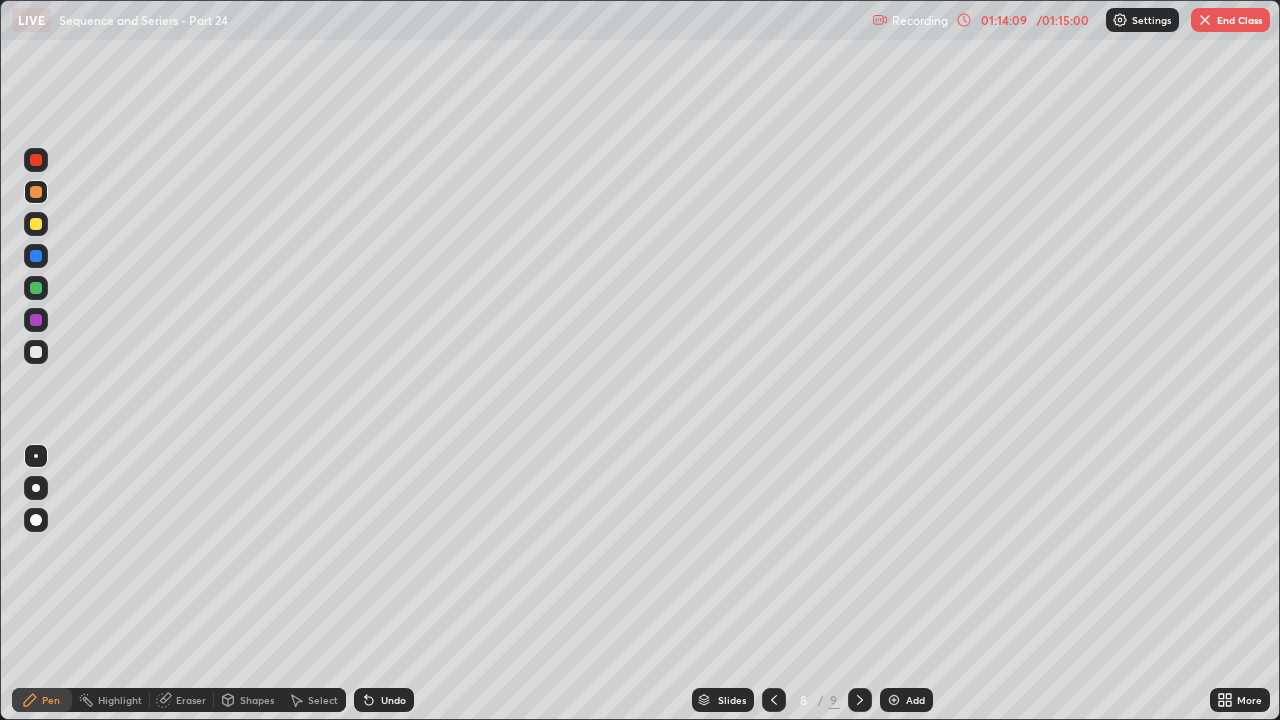 click on "End Class" at bounding box center (1230, 20) 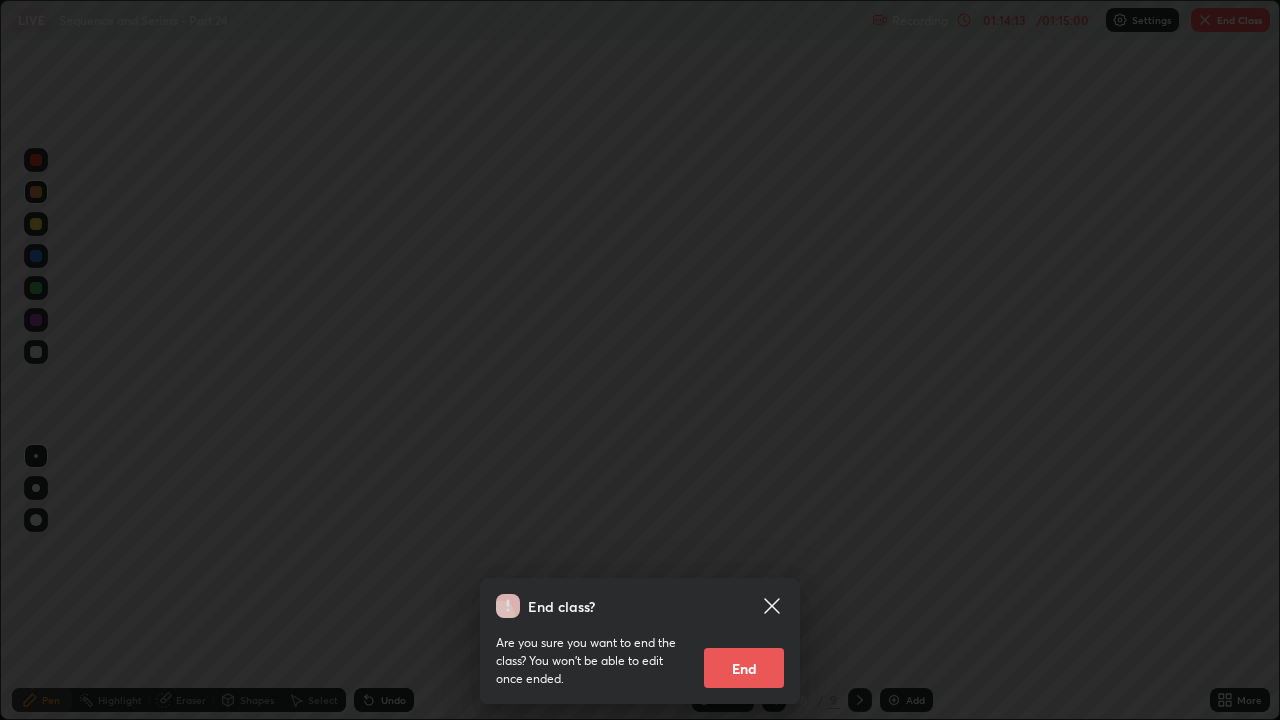 click on "End" at bounding box center [744, 668] 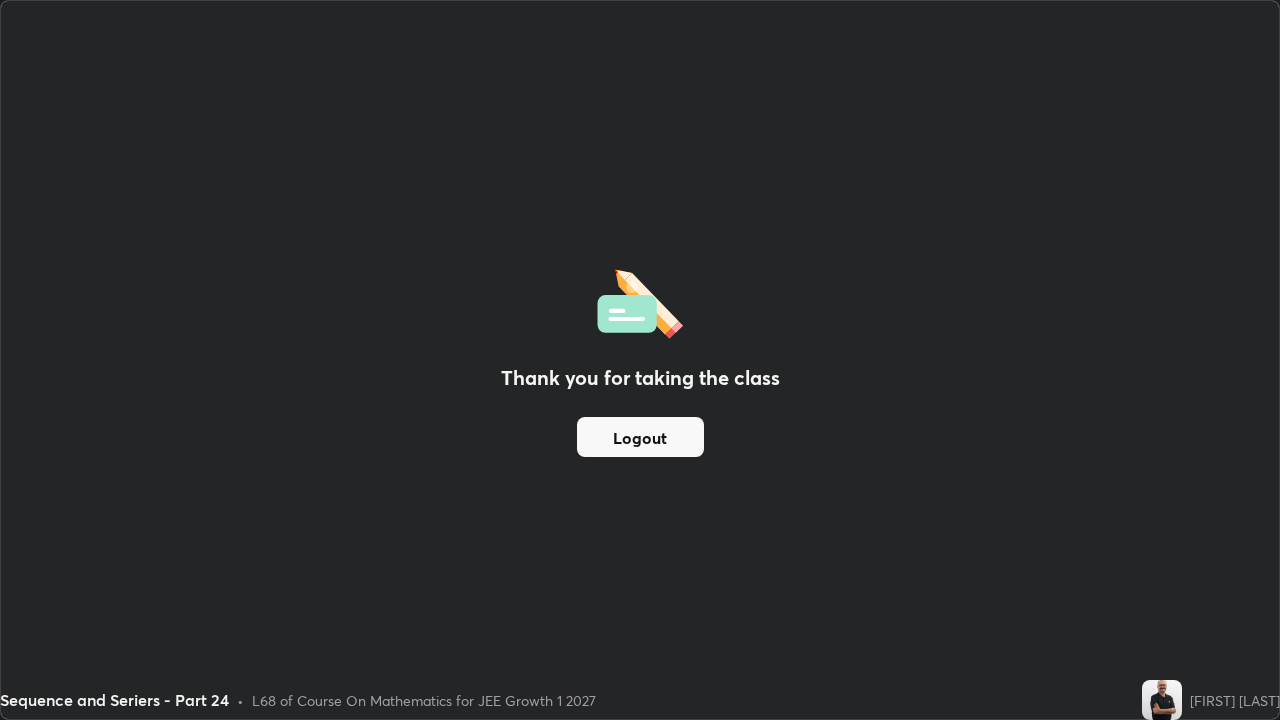 click on "Logout" at bounding box center (640, 437) 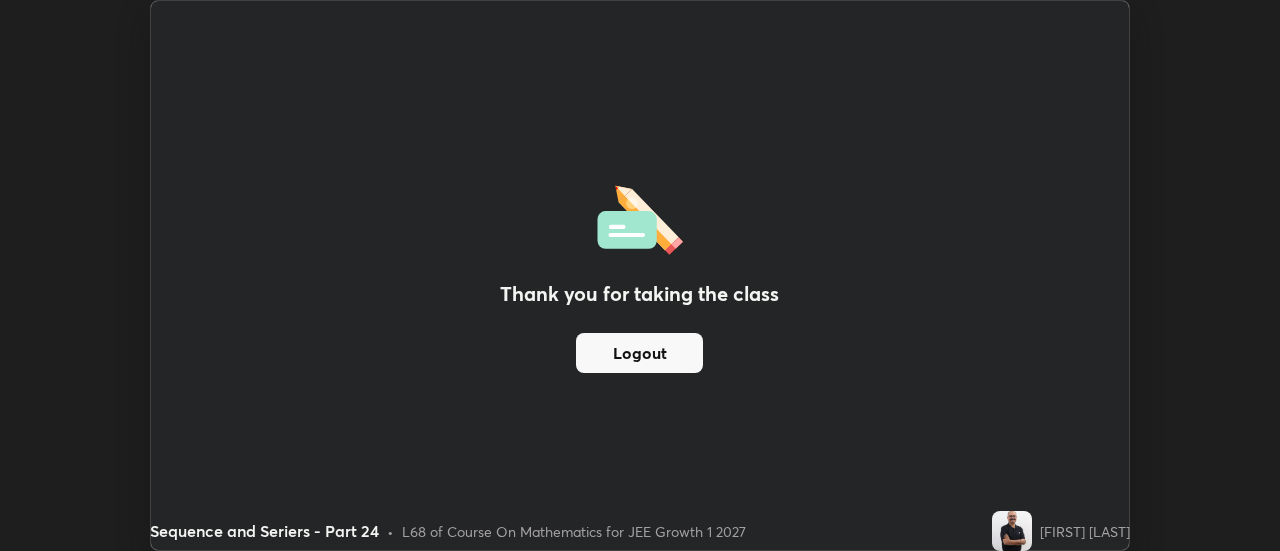 scroll, scrollTop: 551, scrollLeft: 1280, axis: both 